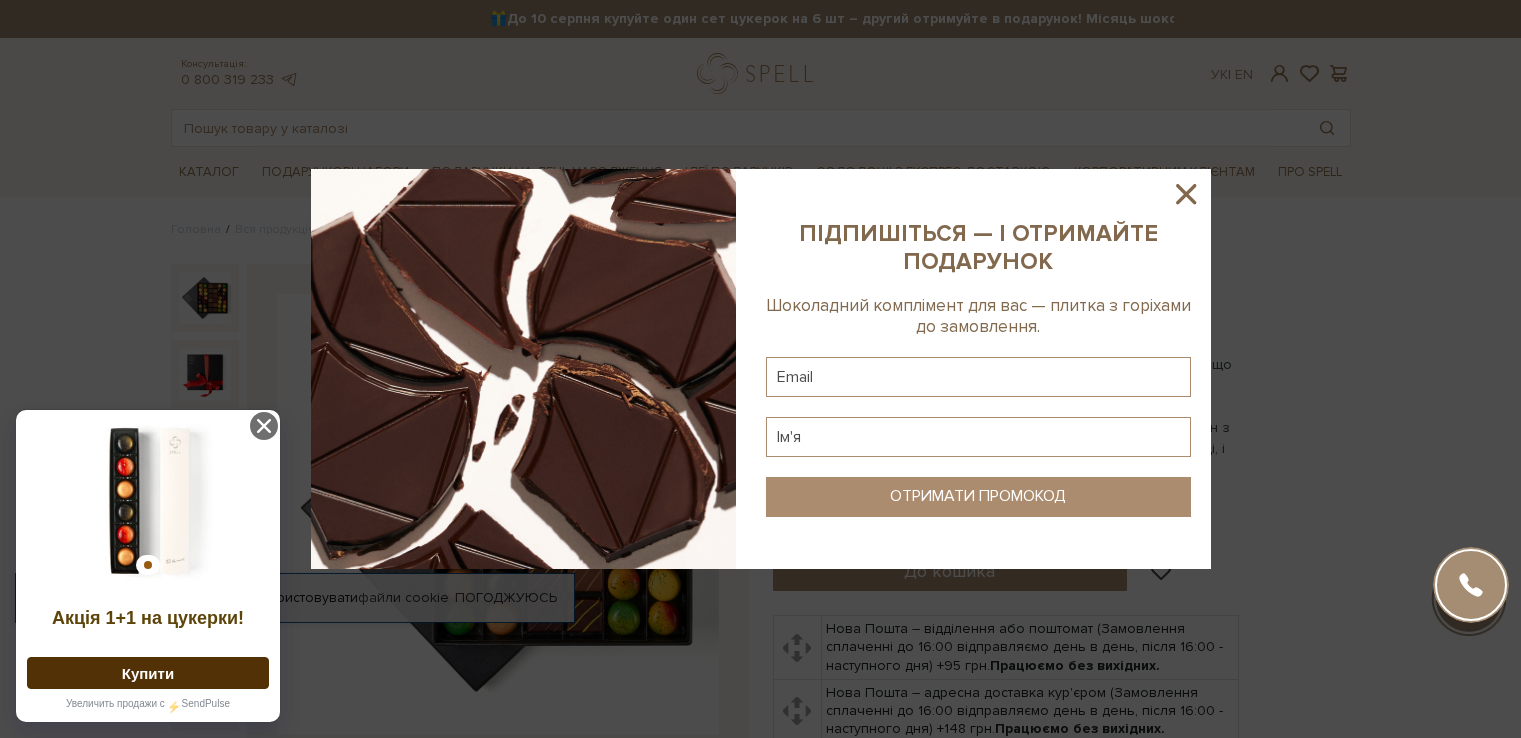 scroll, scrollTop: 0, scrollLeft: 0, axis: both 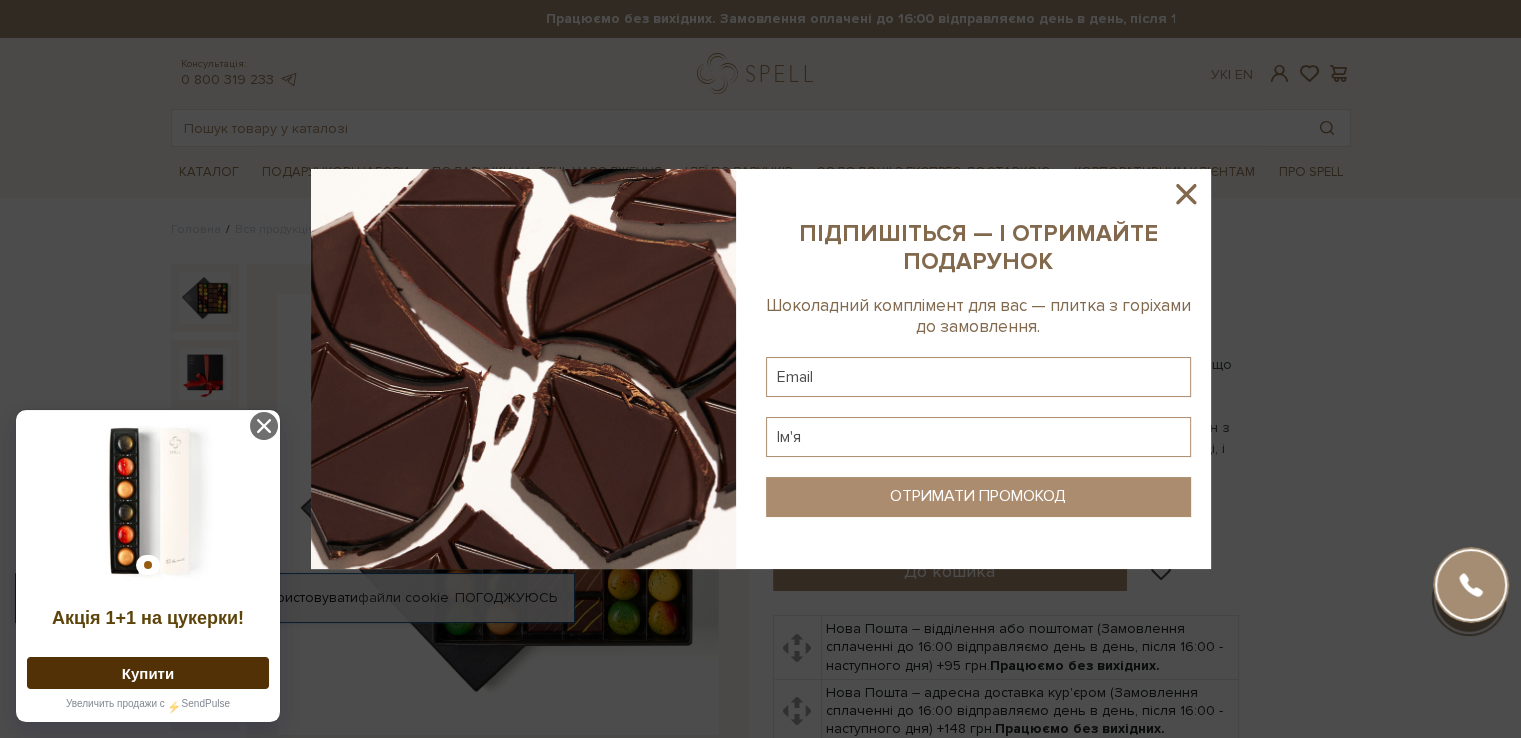 click 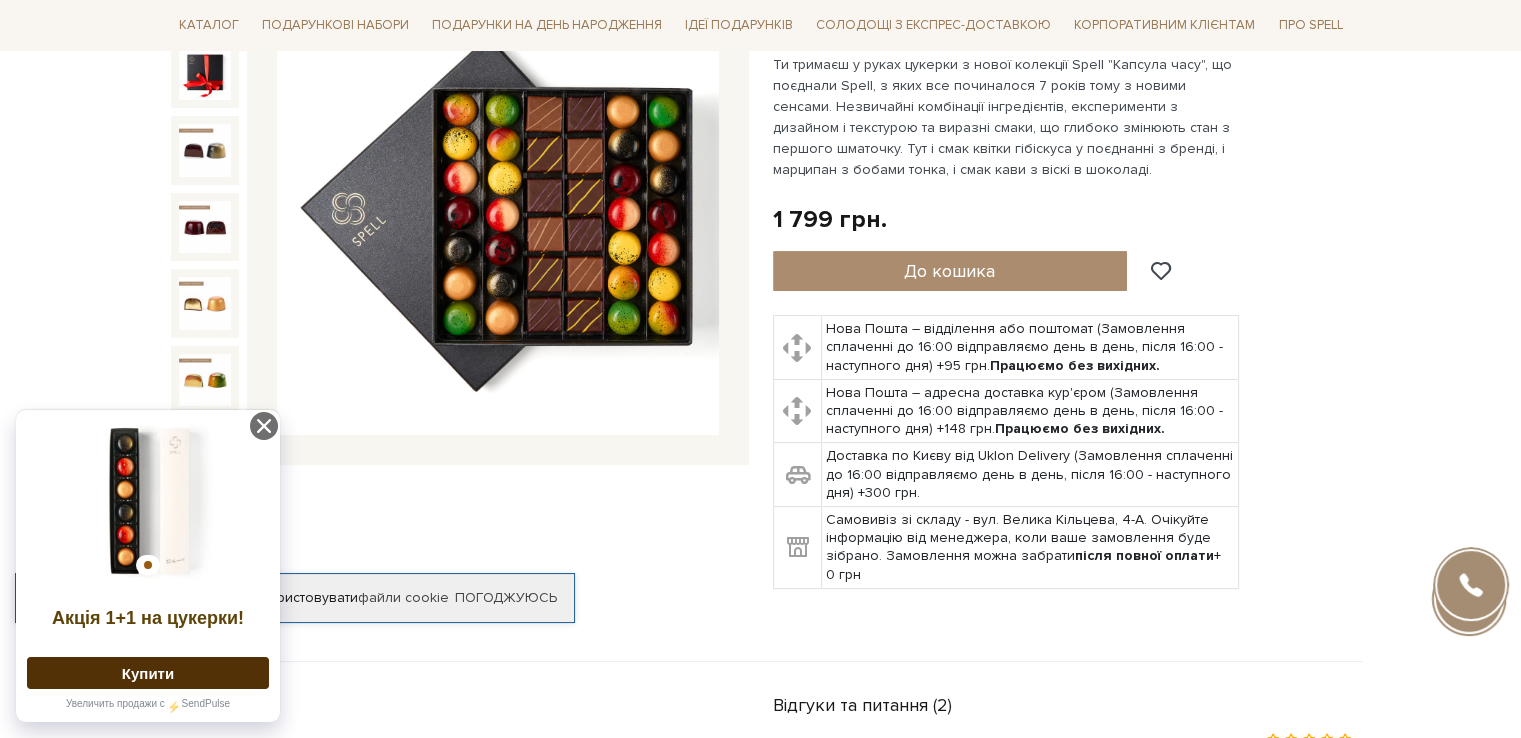 scroll, scrollTop: 0, scrollLeft: 0, axis: both 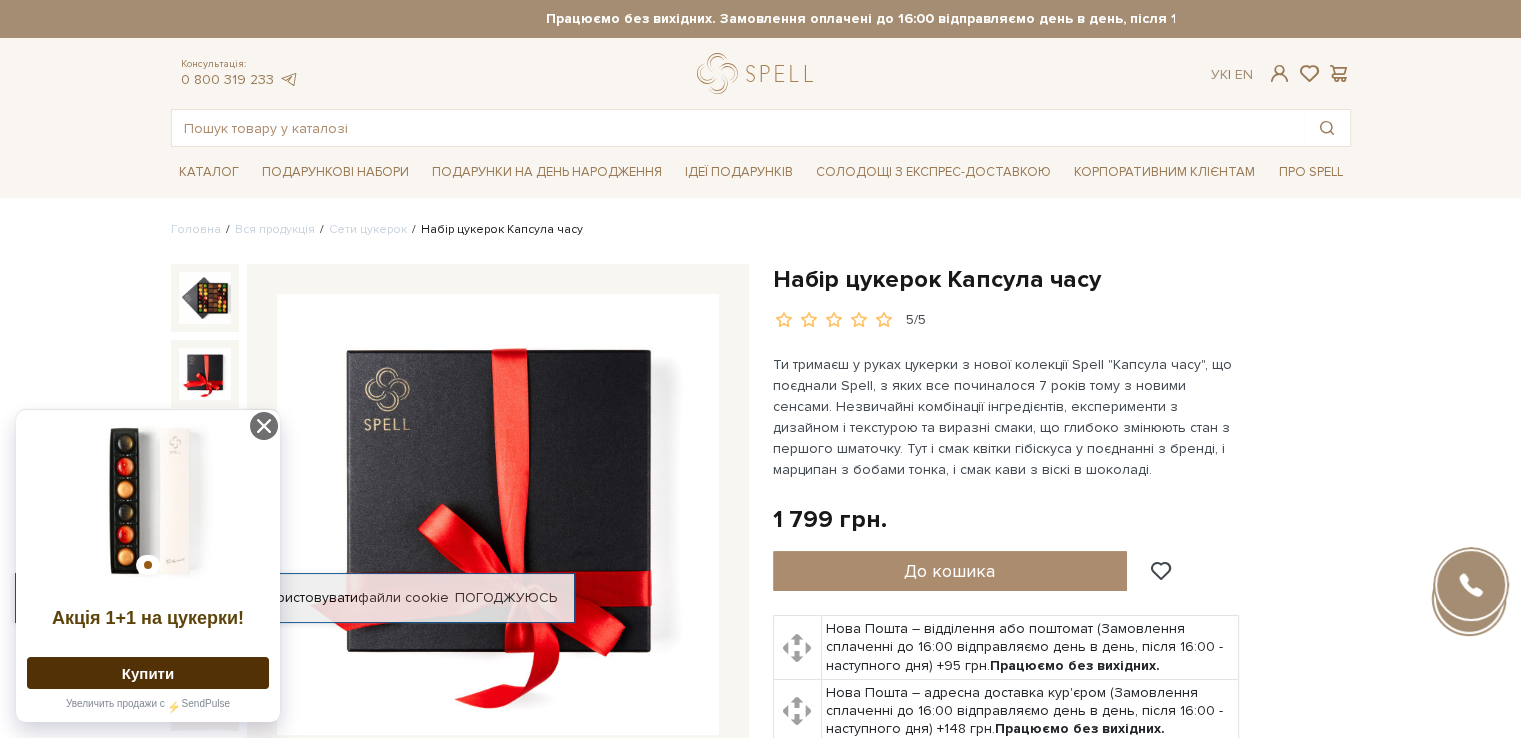 click at bounding box center [205, 374] 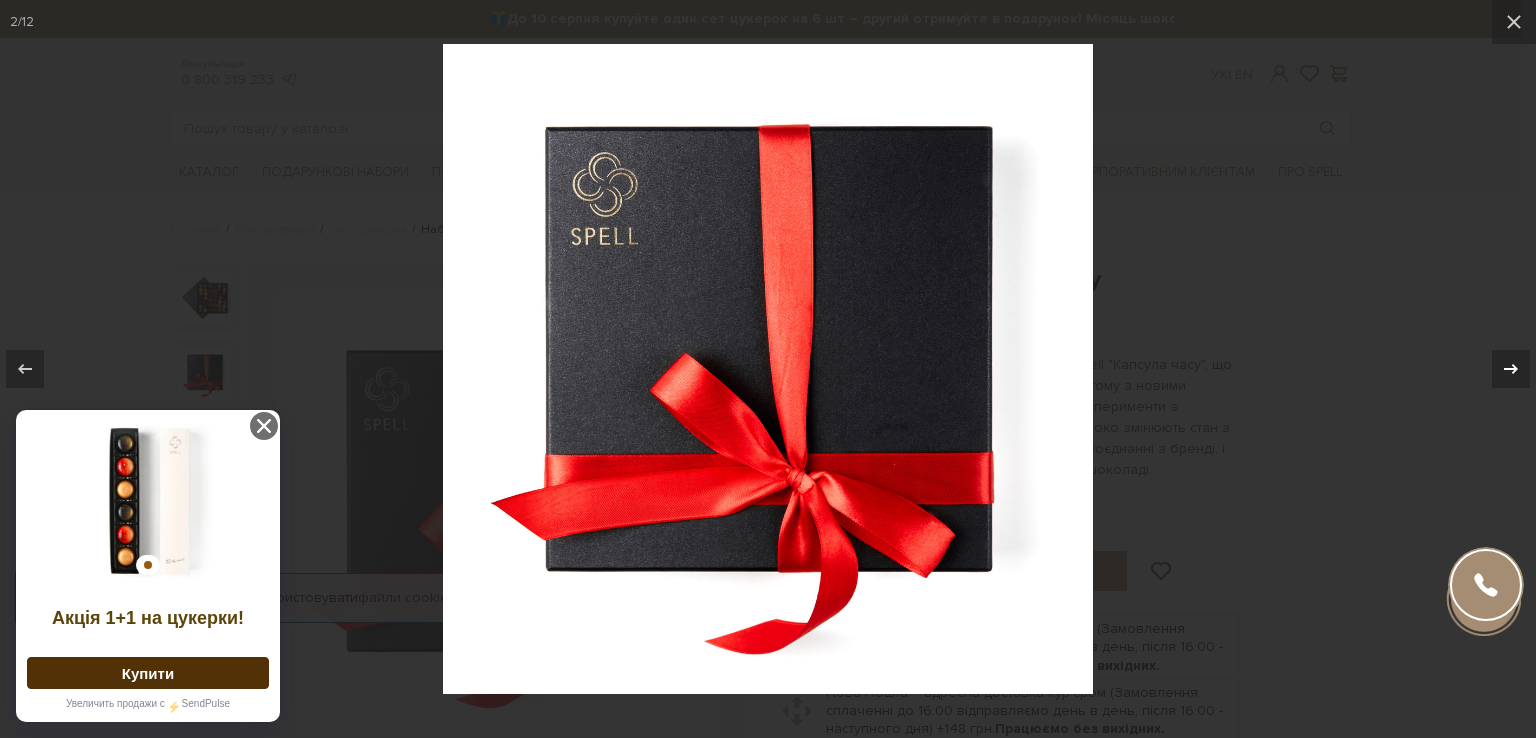 click 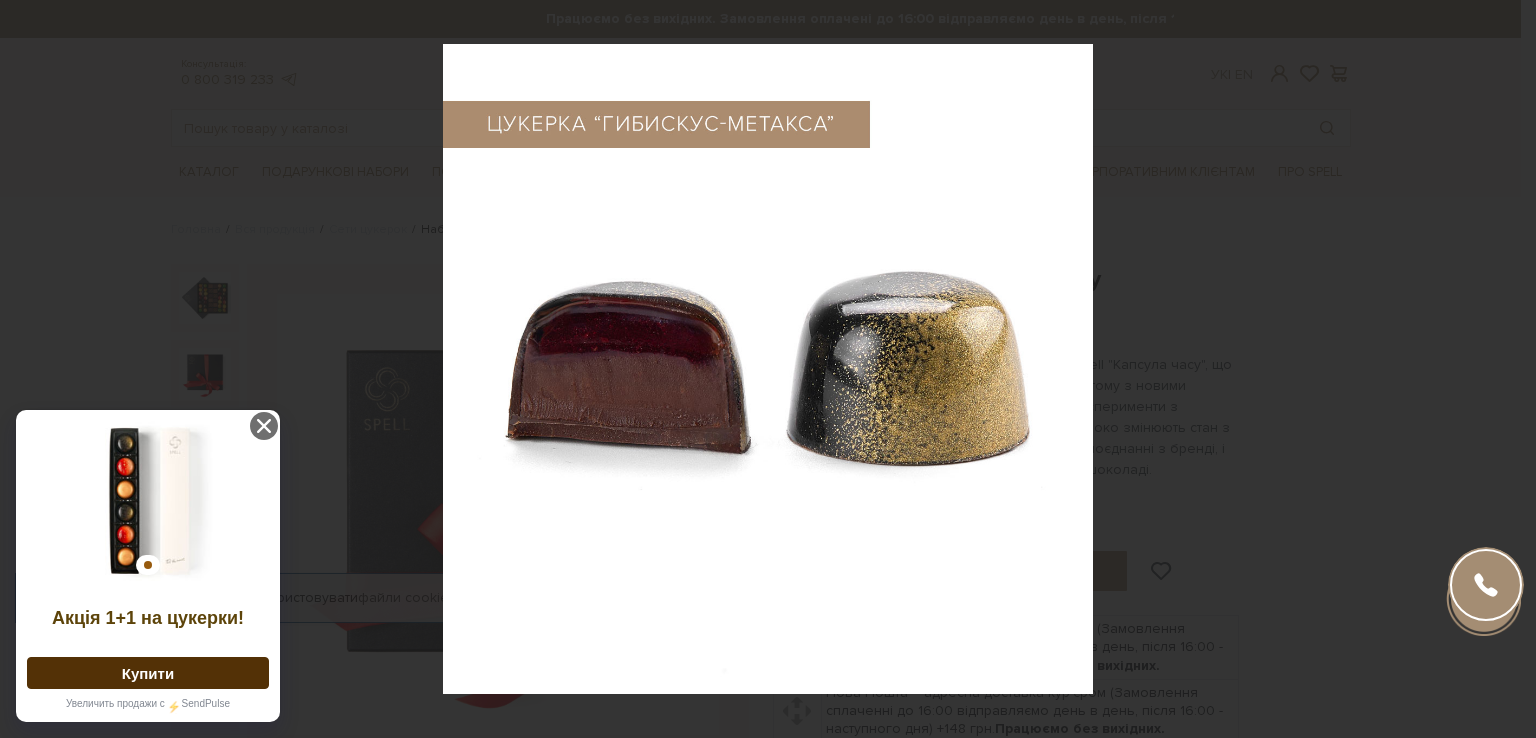 click on "3  /  12" at bounding box center [768, 369] 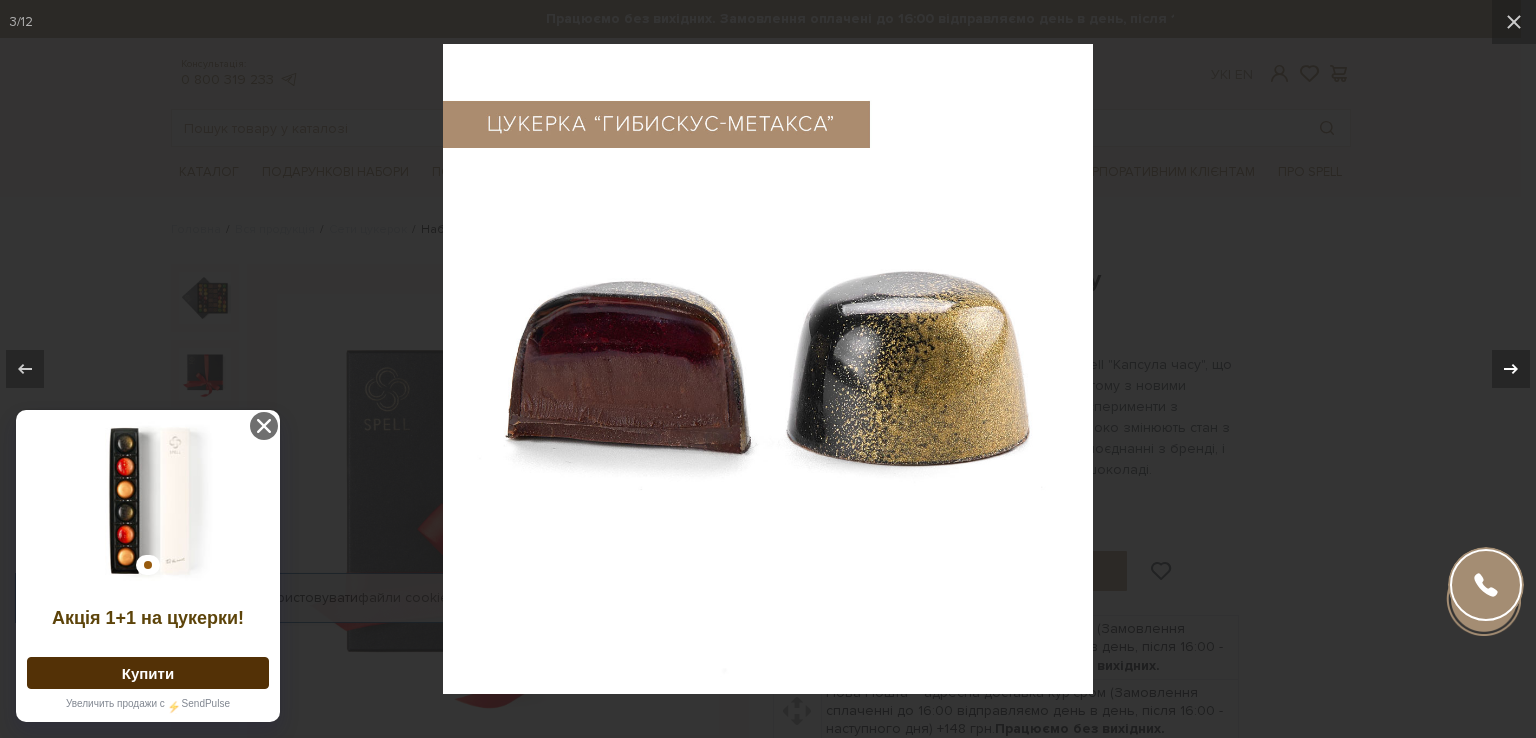 click 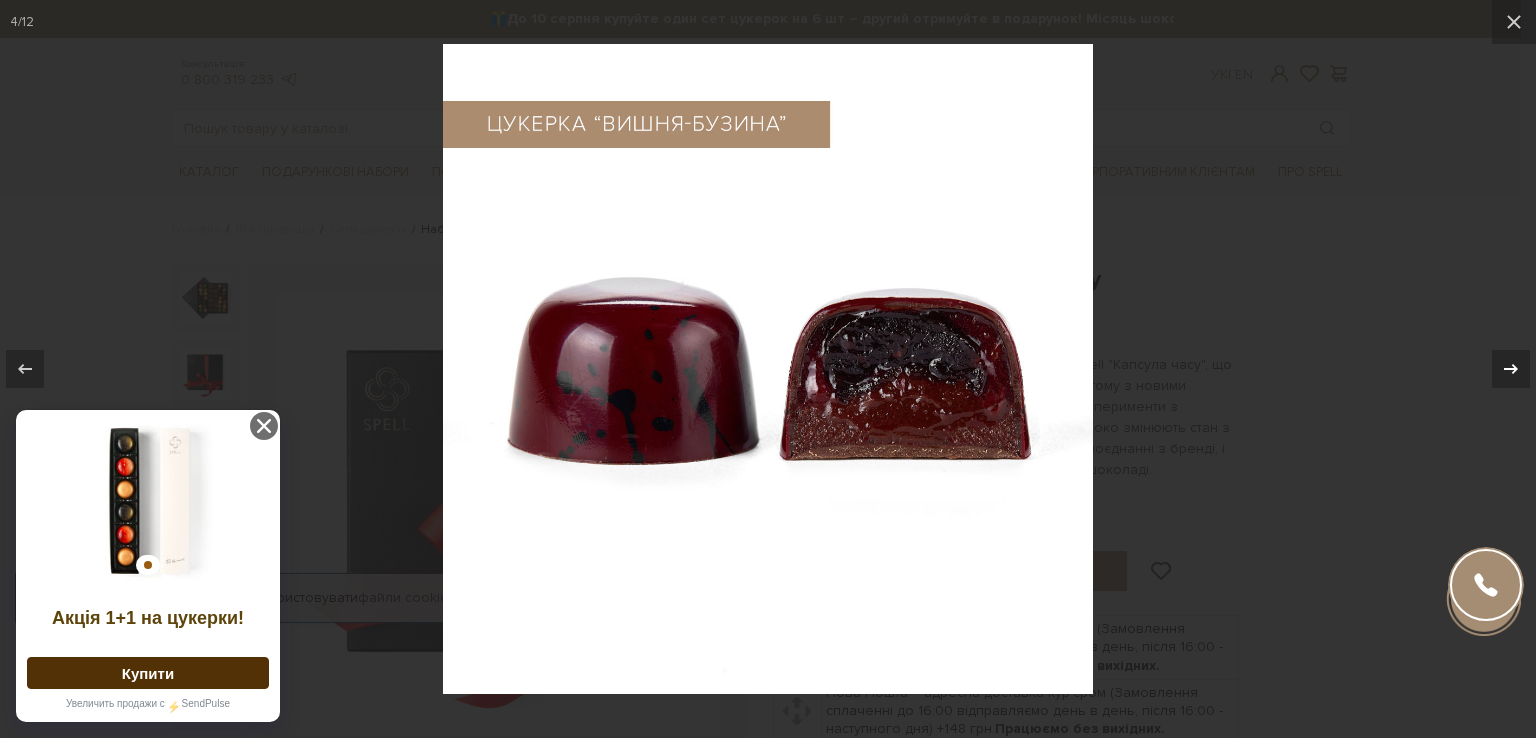 click on "4  /  12" at bounding box center (768, 369) 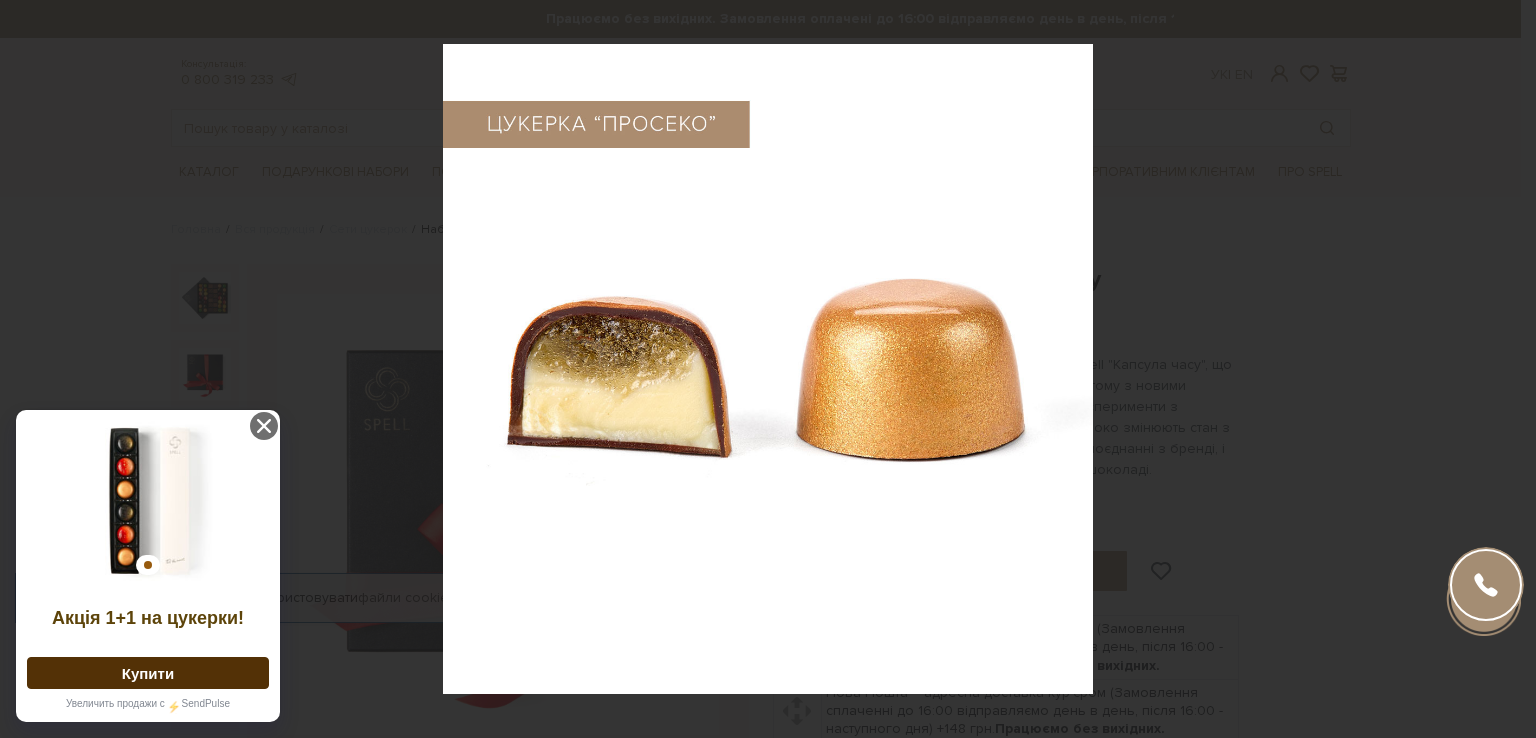 click 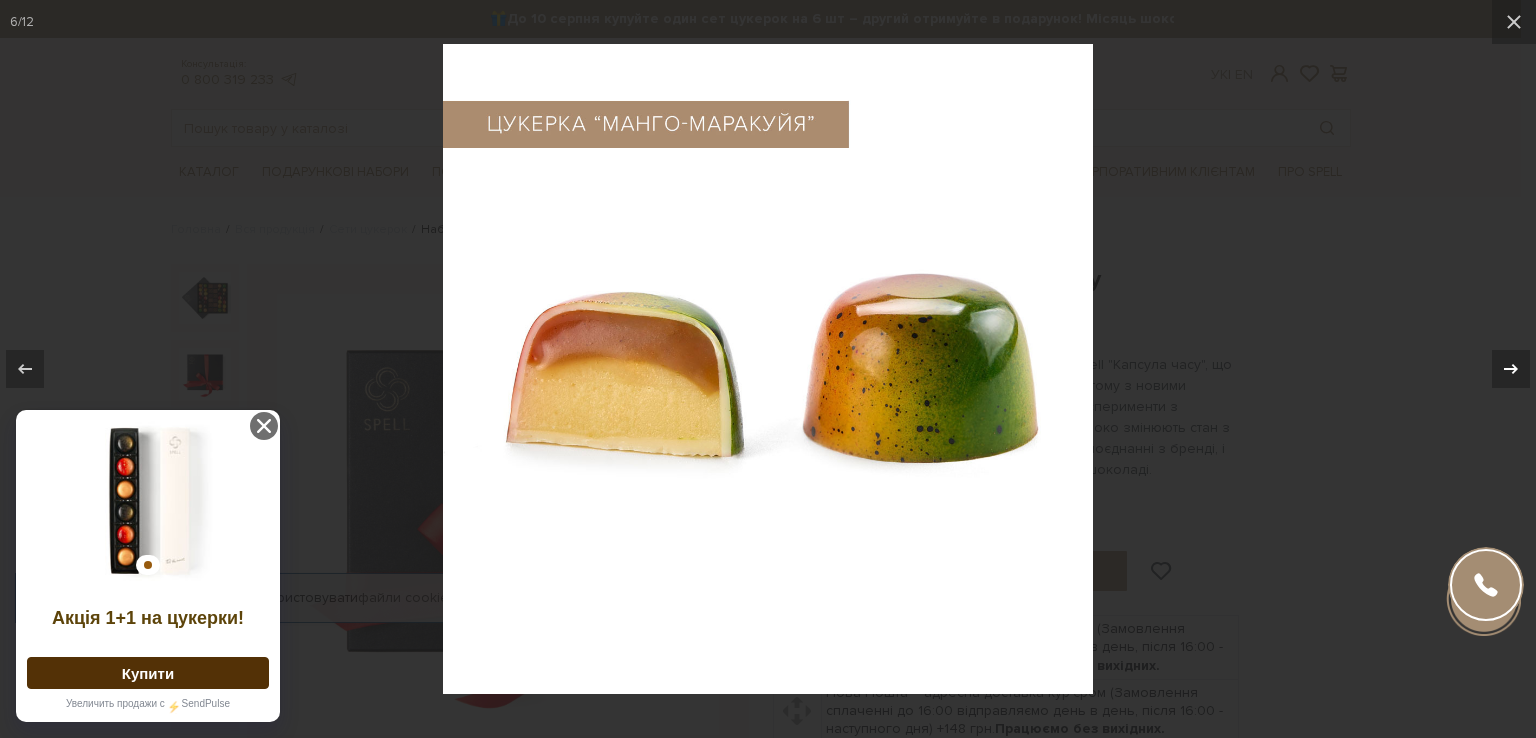 click 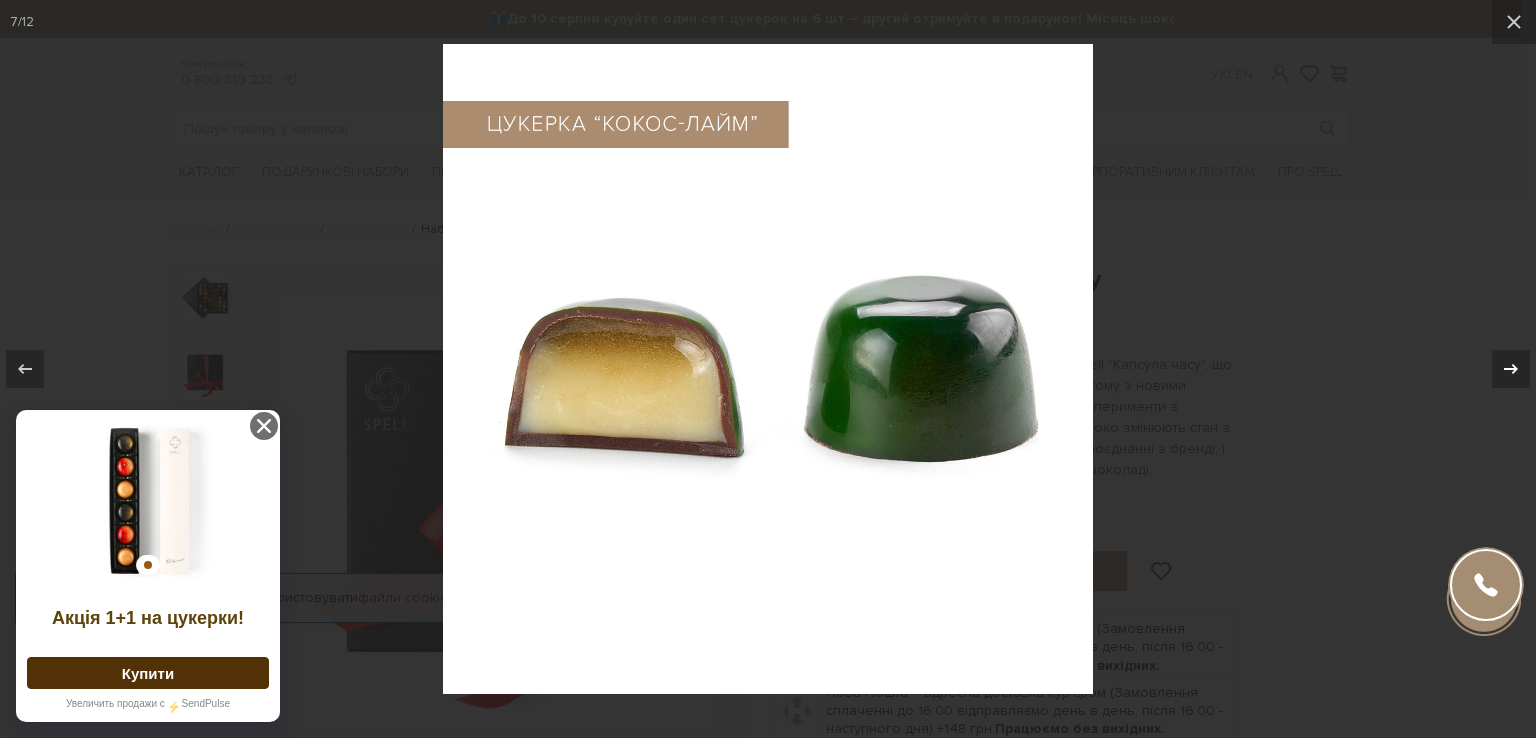 click 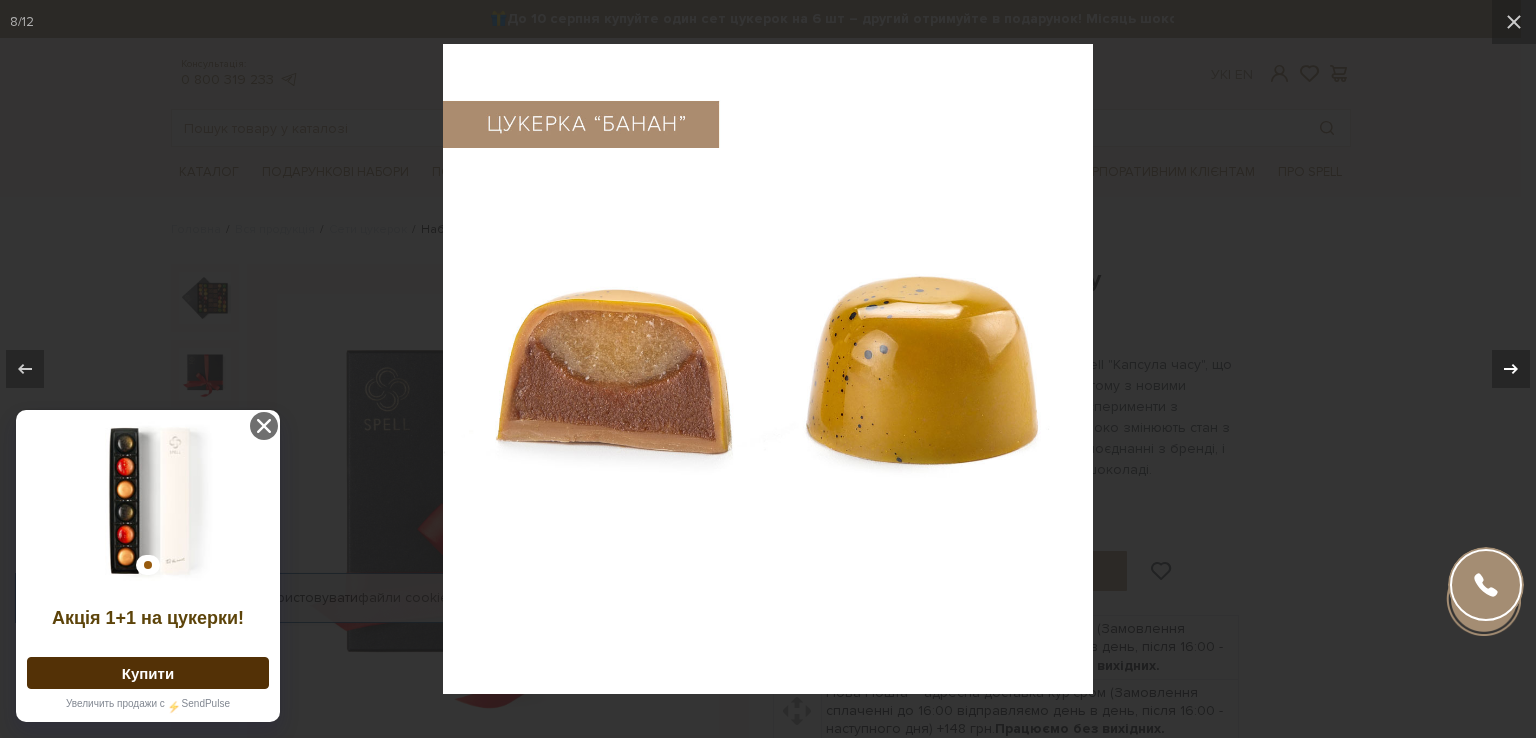 click 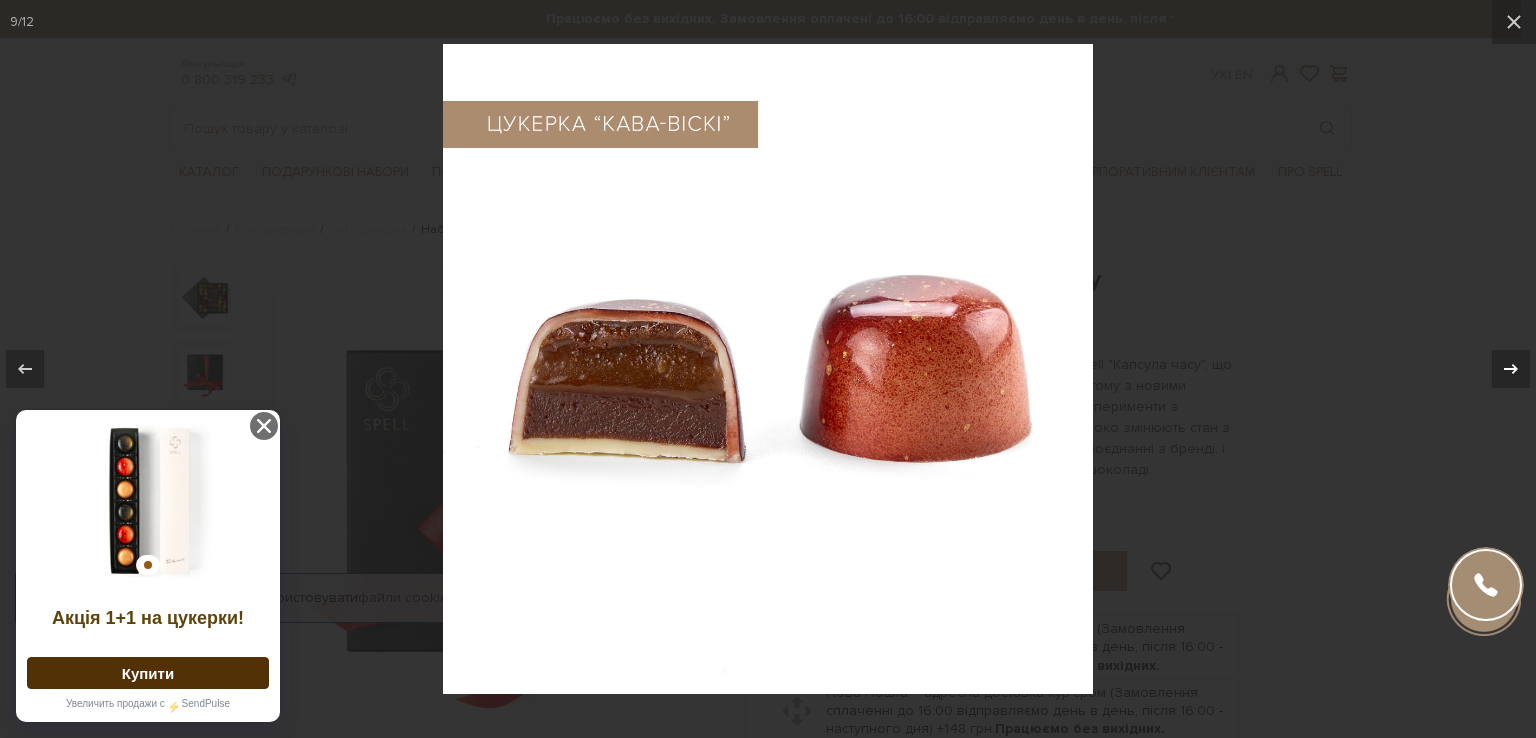 click 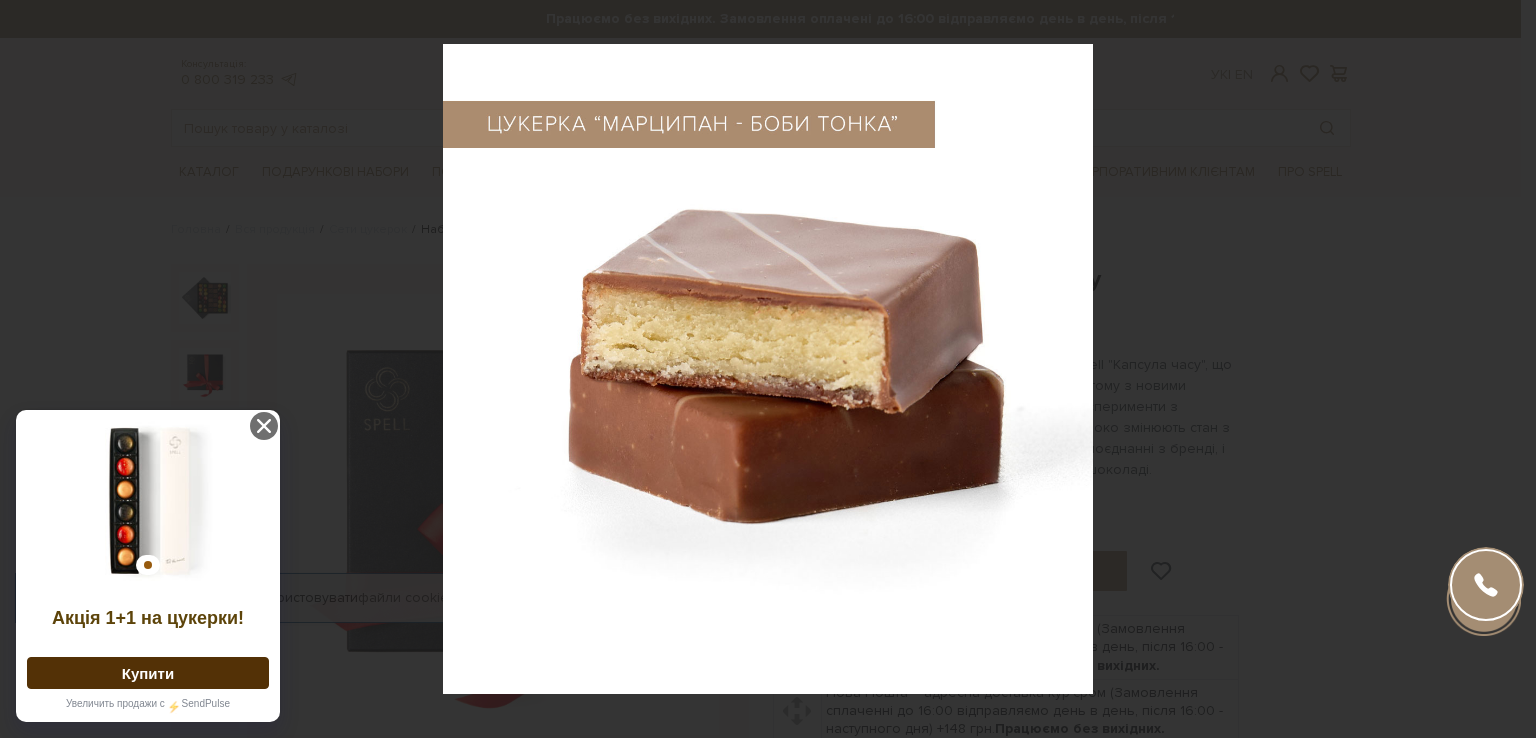 click 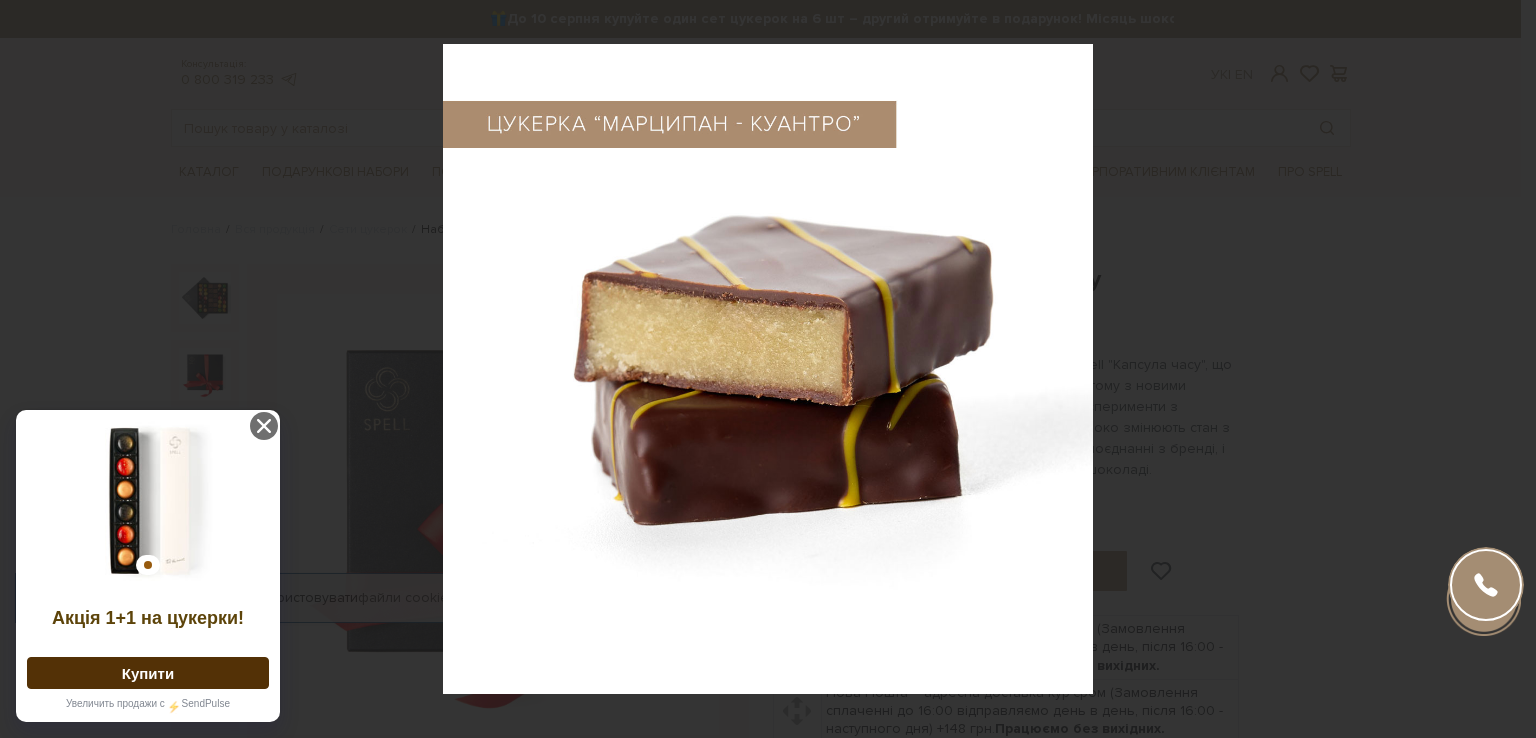 click 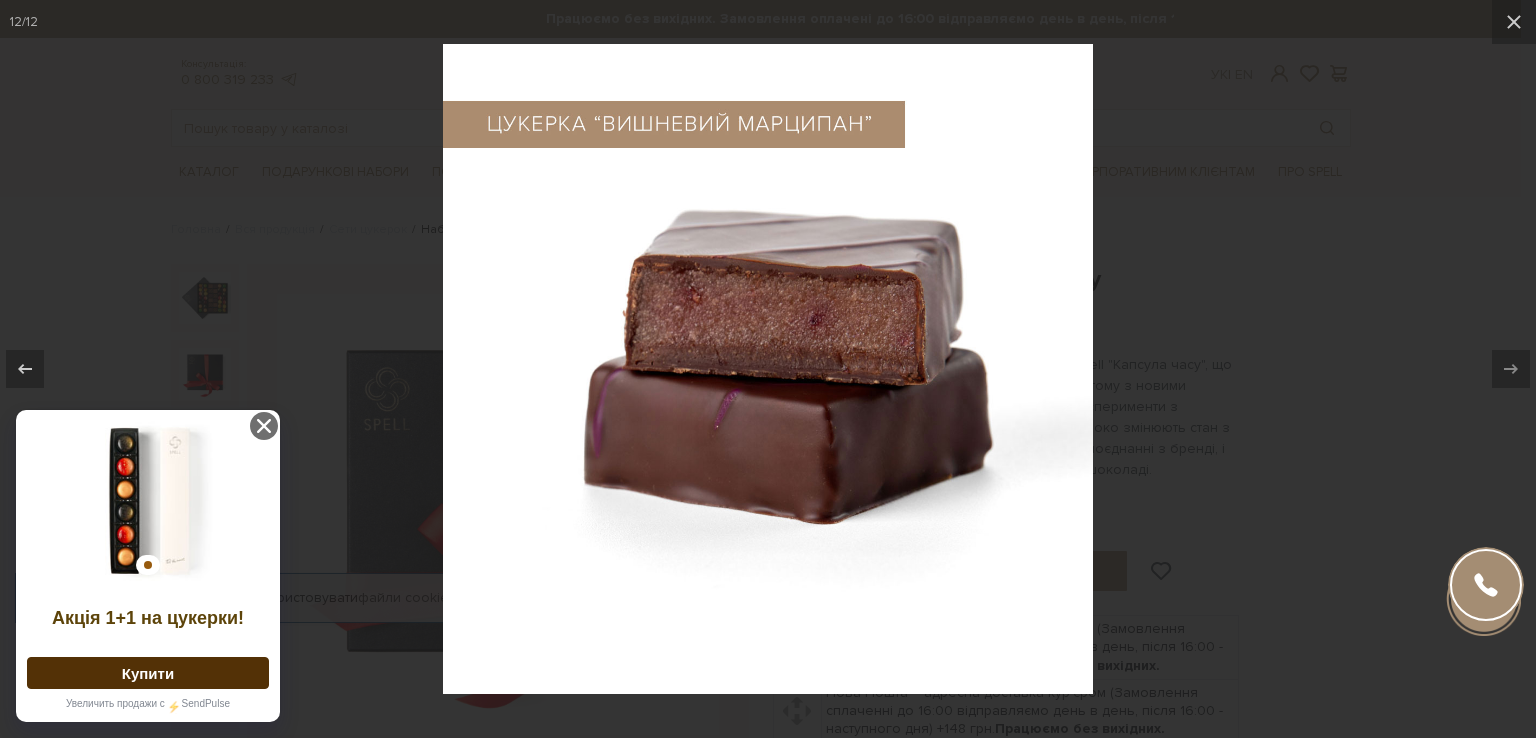 click at bounding box center [768, 369] 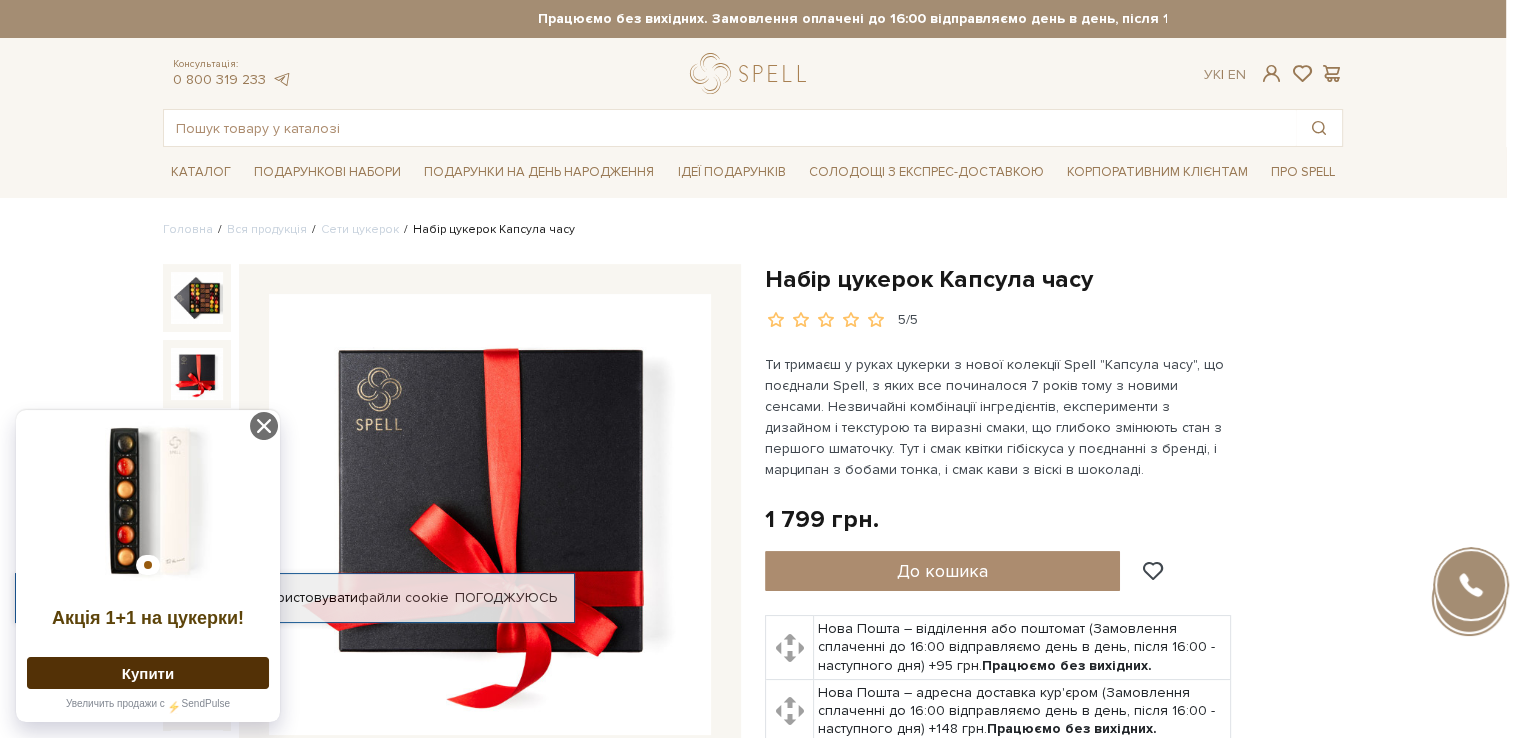 scroll, scrollTop: 386, scrollLeft: 0, axis: vertical 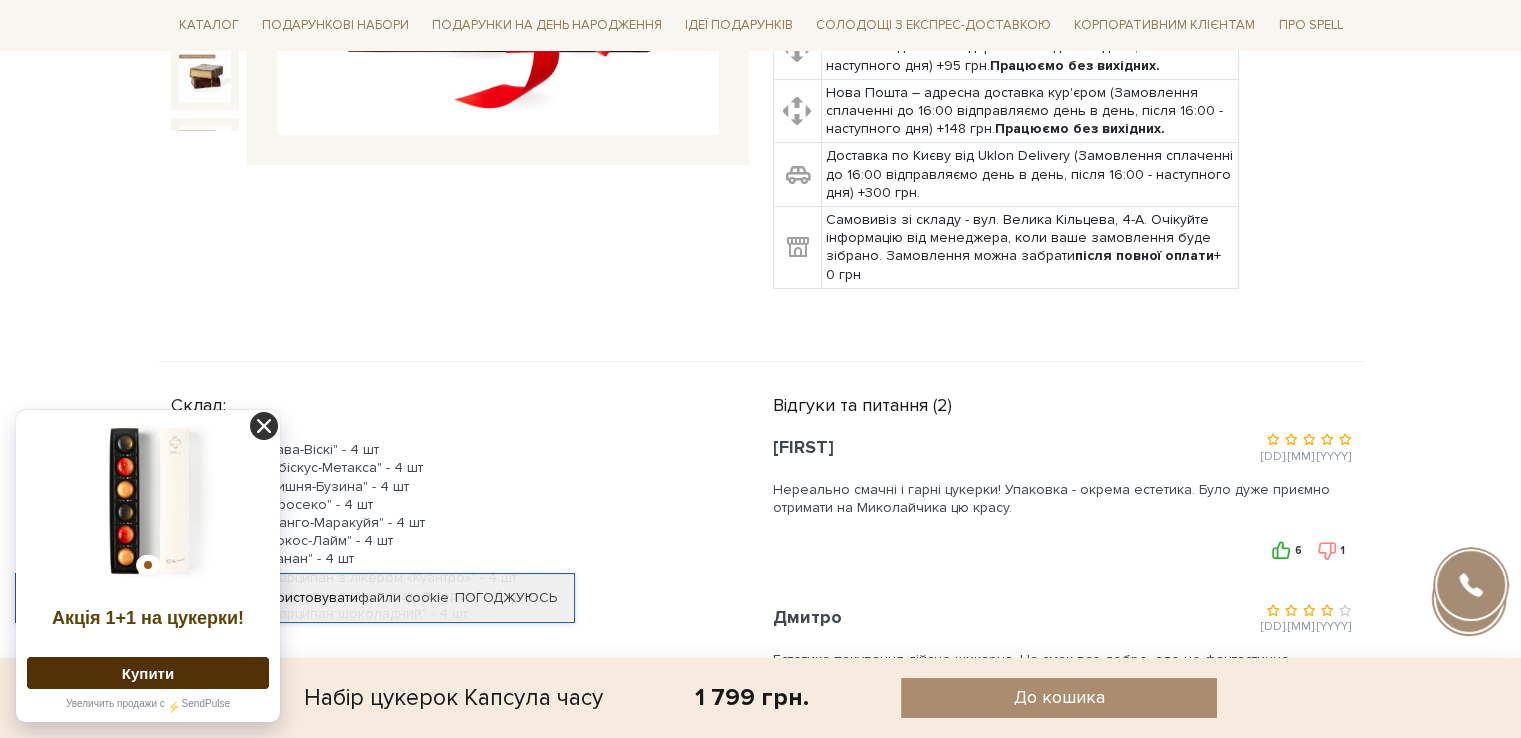 click 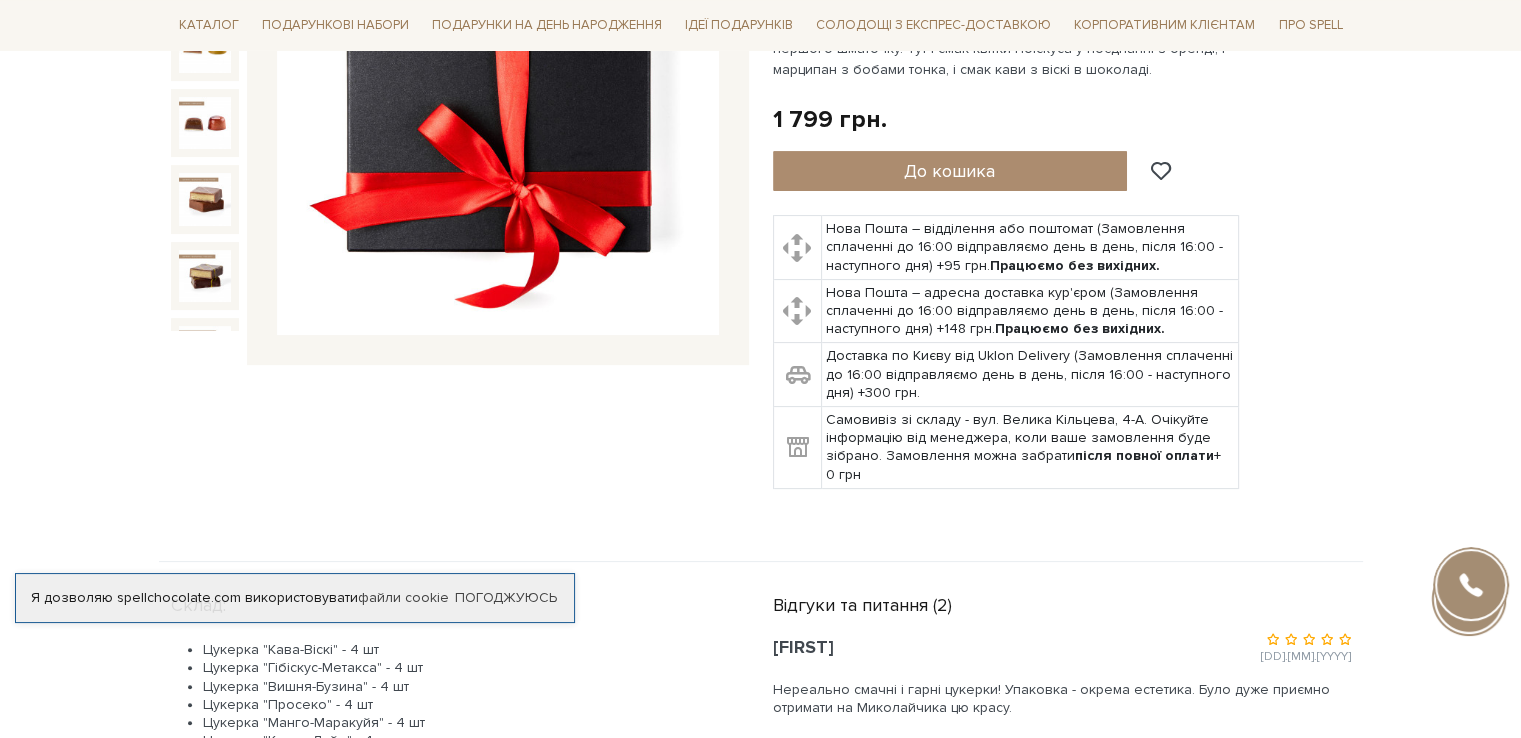 scroll, scrollTop: 0, scrollLeft: 0, axis: both 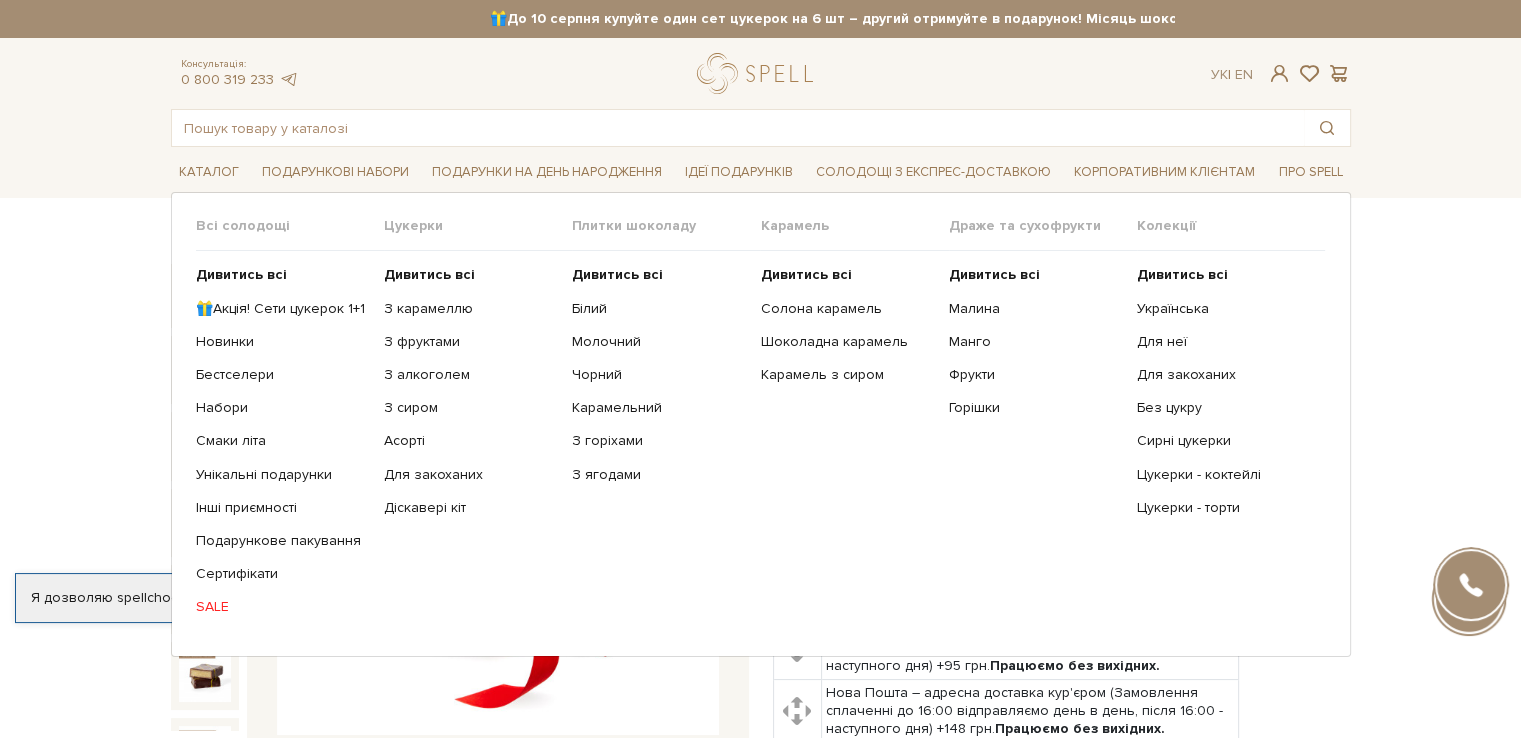 drag, startPoint x: 199, startPoint y: 172, endPoint x: 126, endPoint y: 179, distance: 73.33485 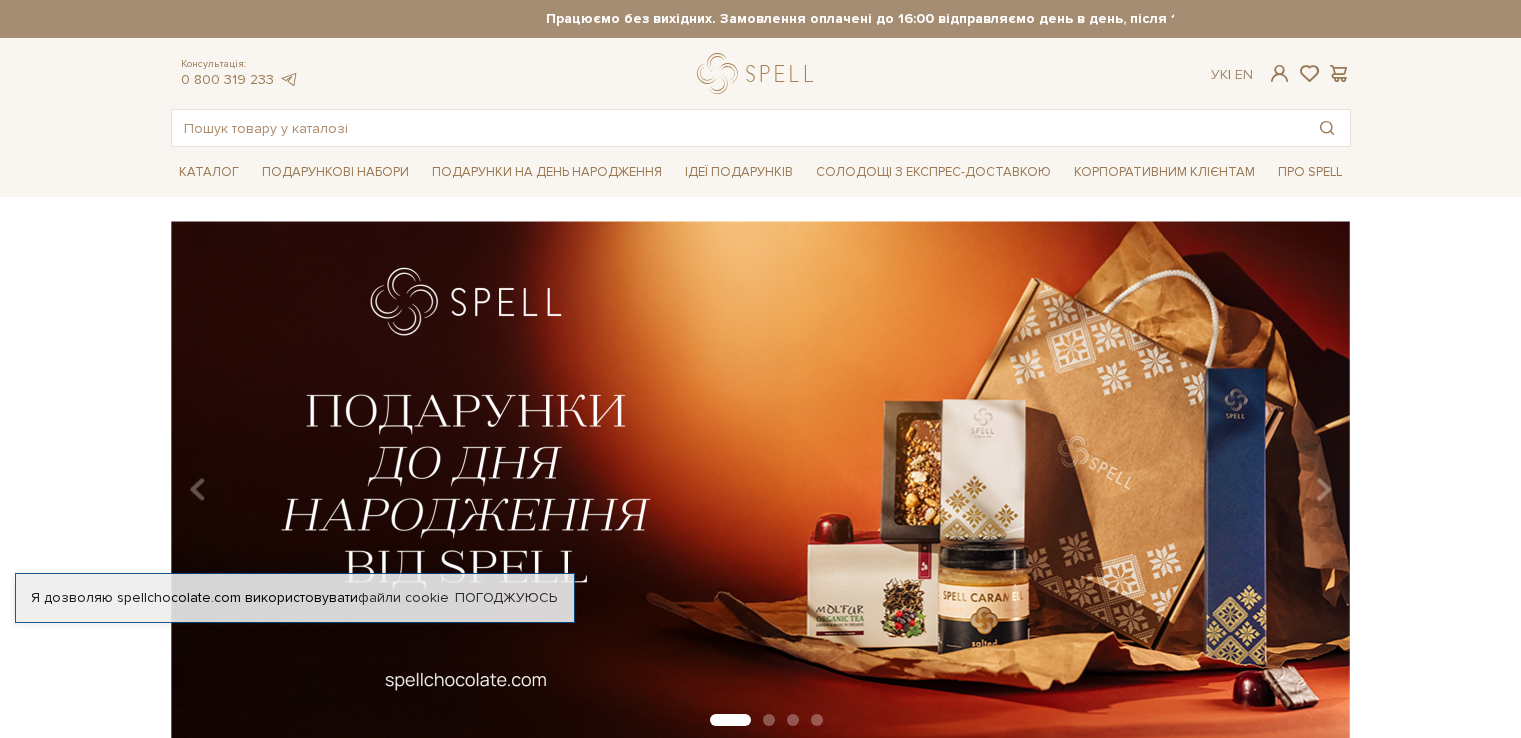 scroll, scrollTop: 0, scrollLeft: 0, axis: both 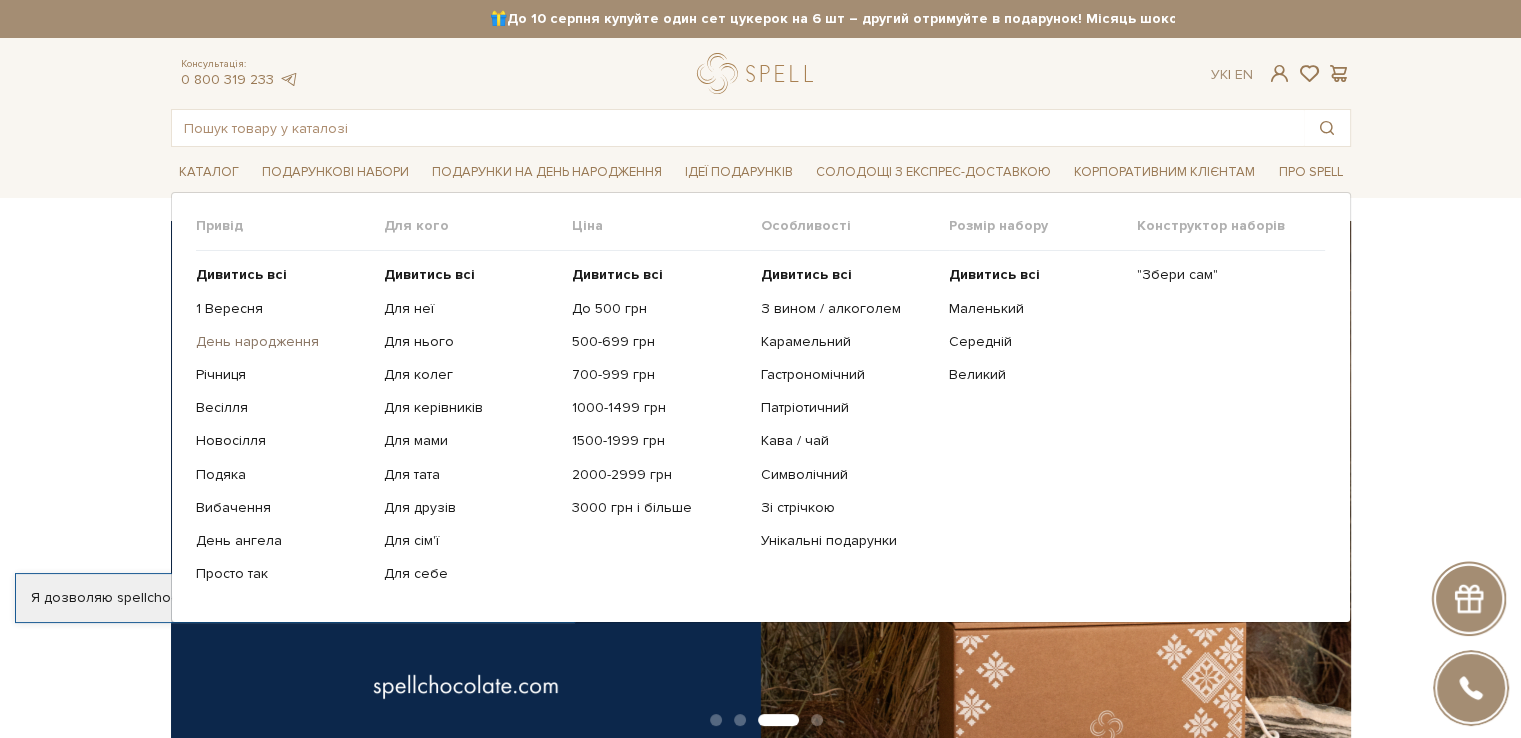 click on "День народження" at bounding box center [282, 342] 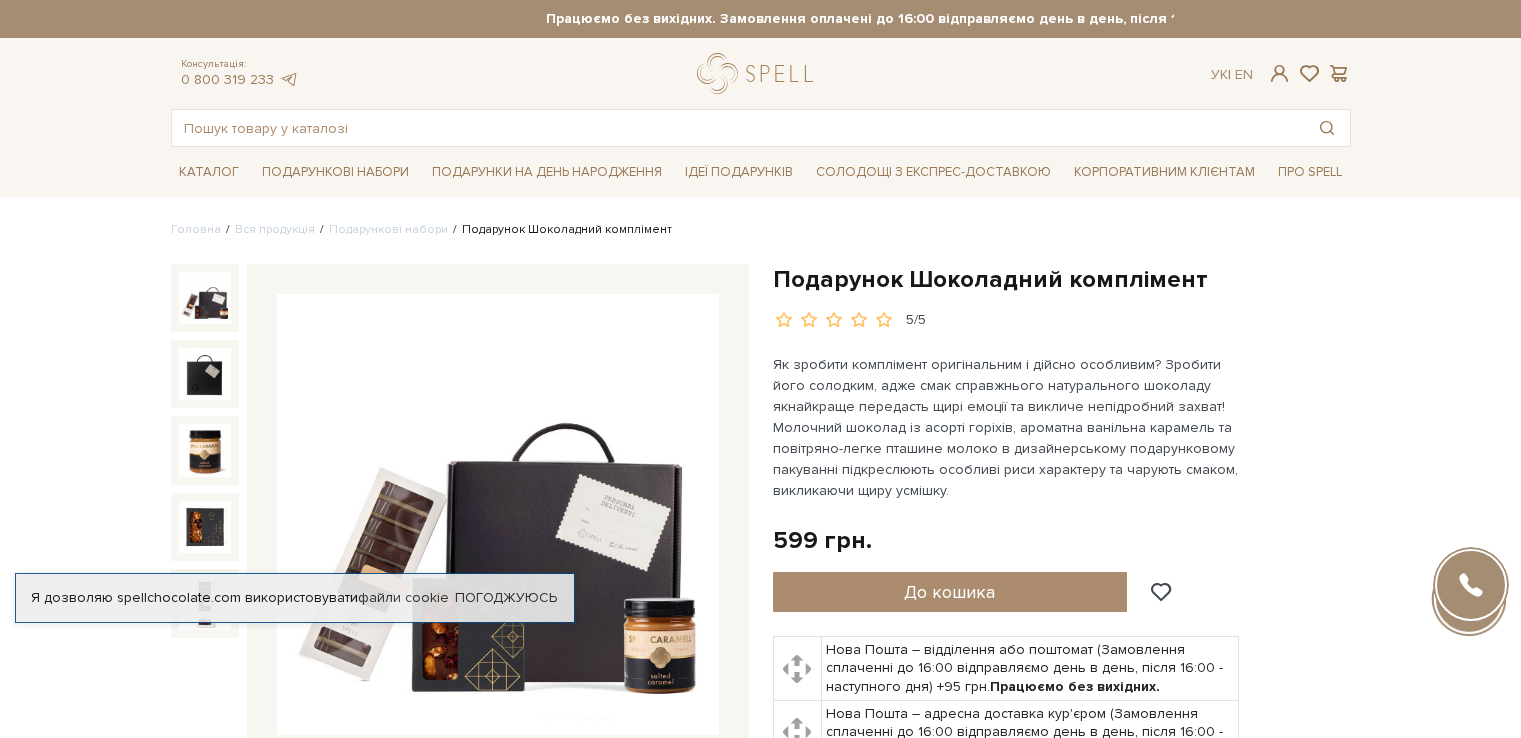 scroll, scrollTop: 0, scrollLeft: 0, axis: both 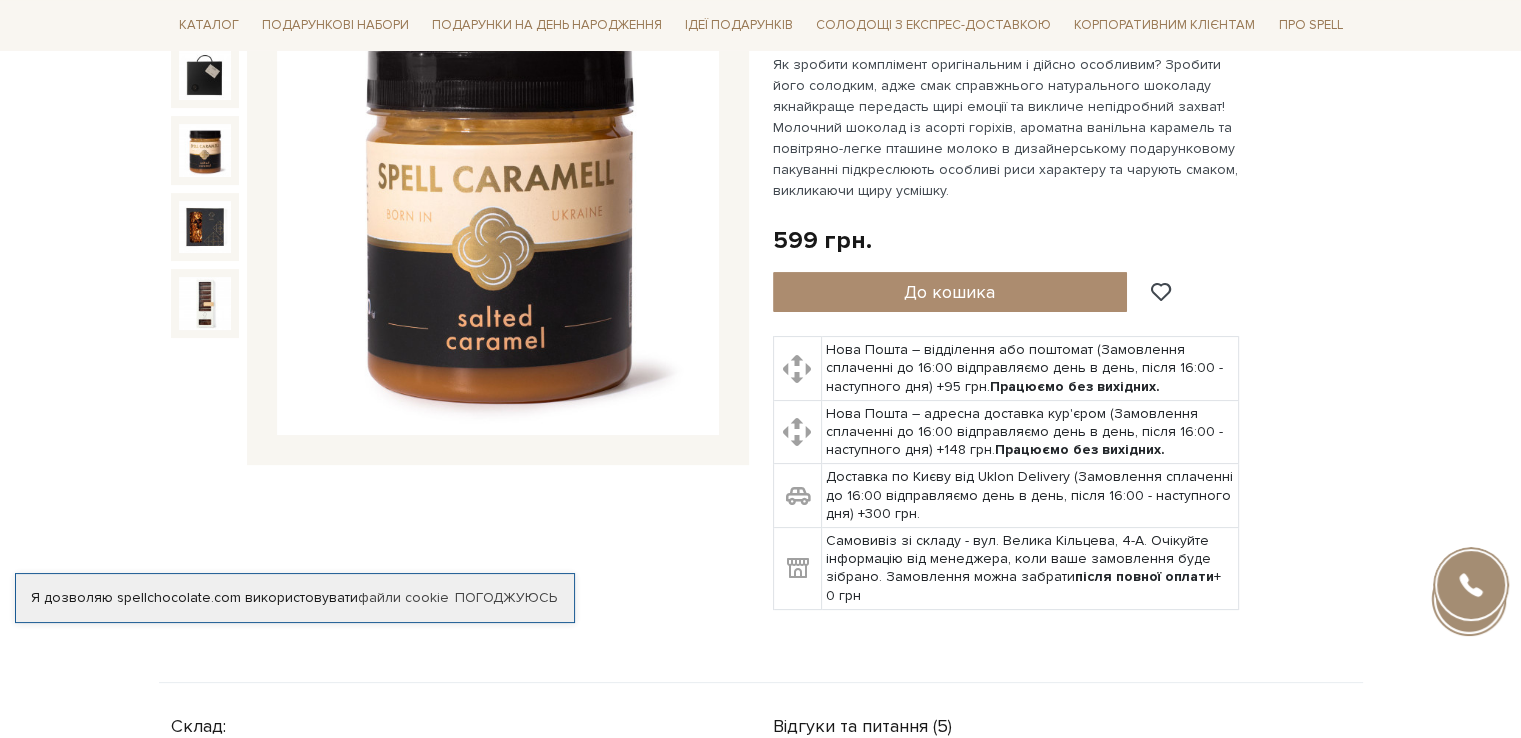 click at bounding box center [205, 150] 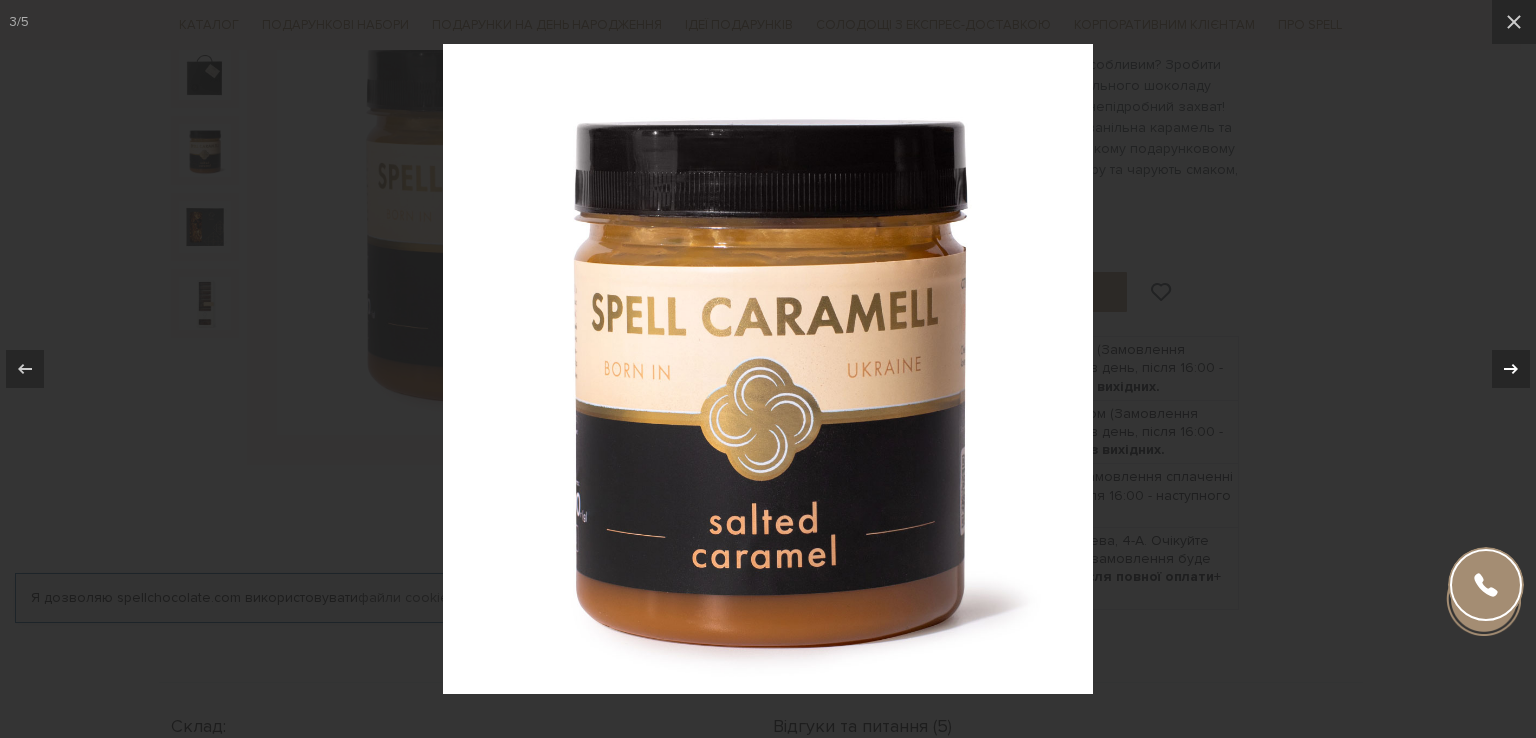 click 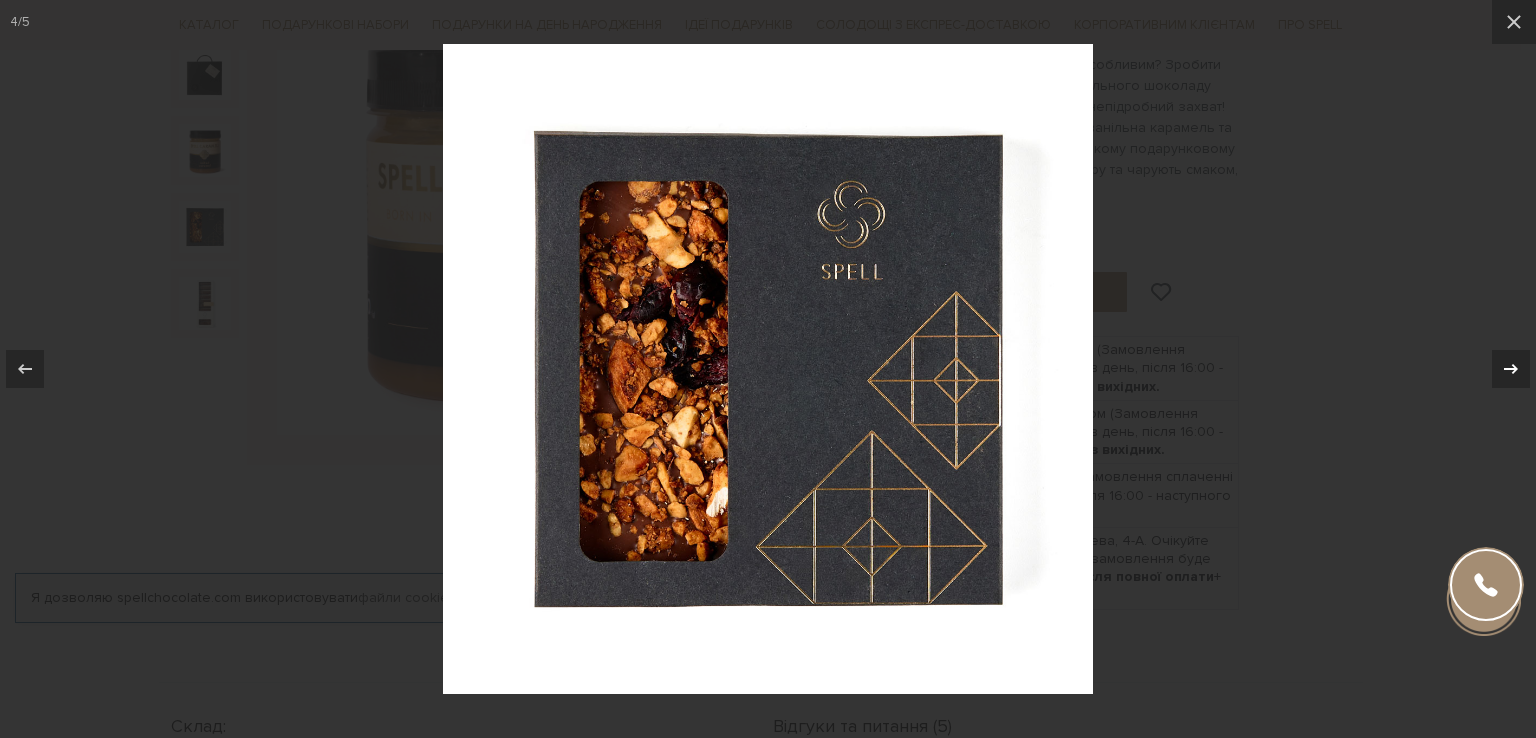 click 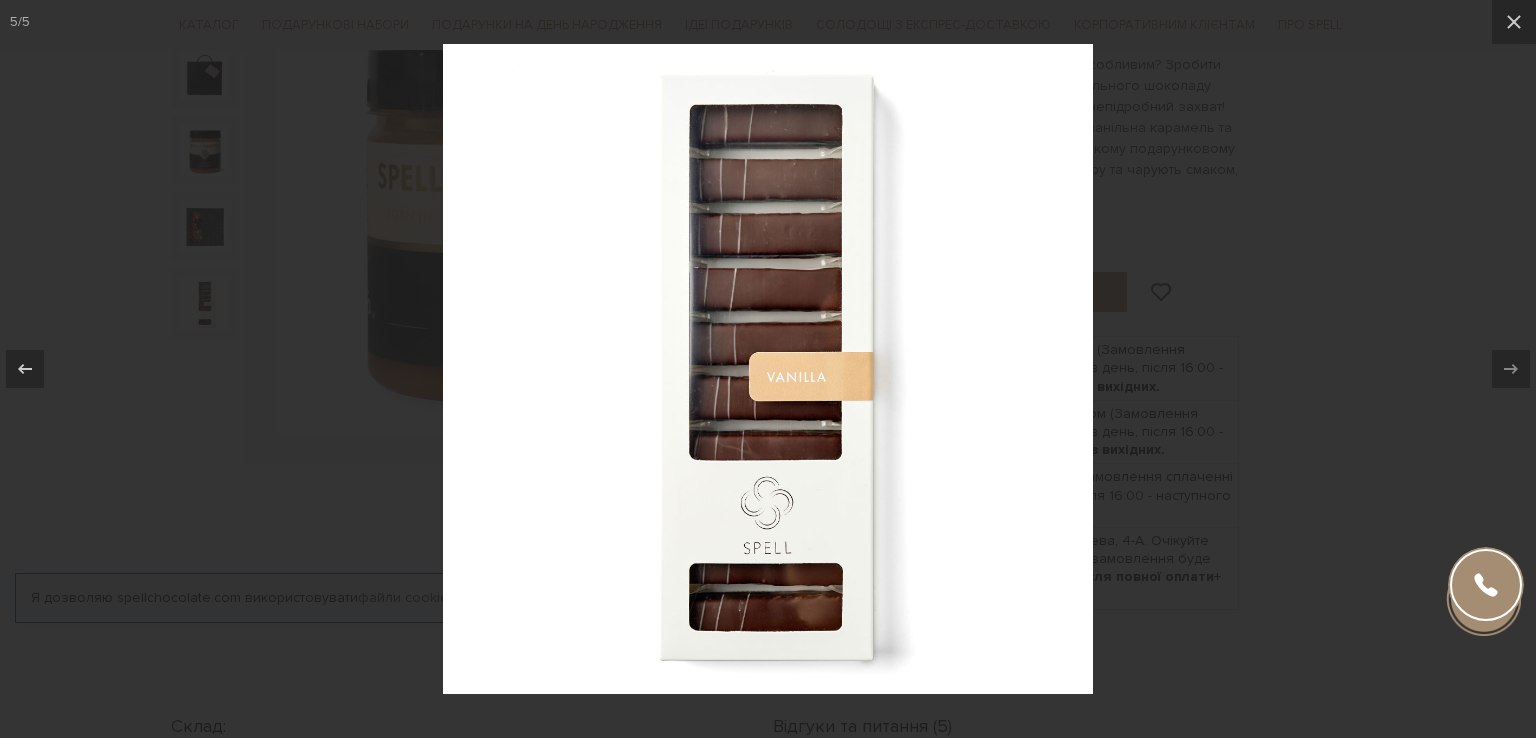 click at bounding box center [768, 369] 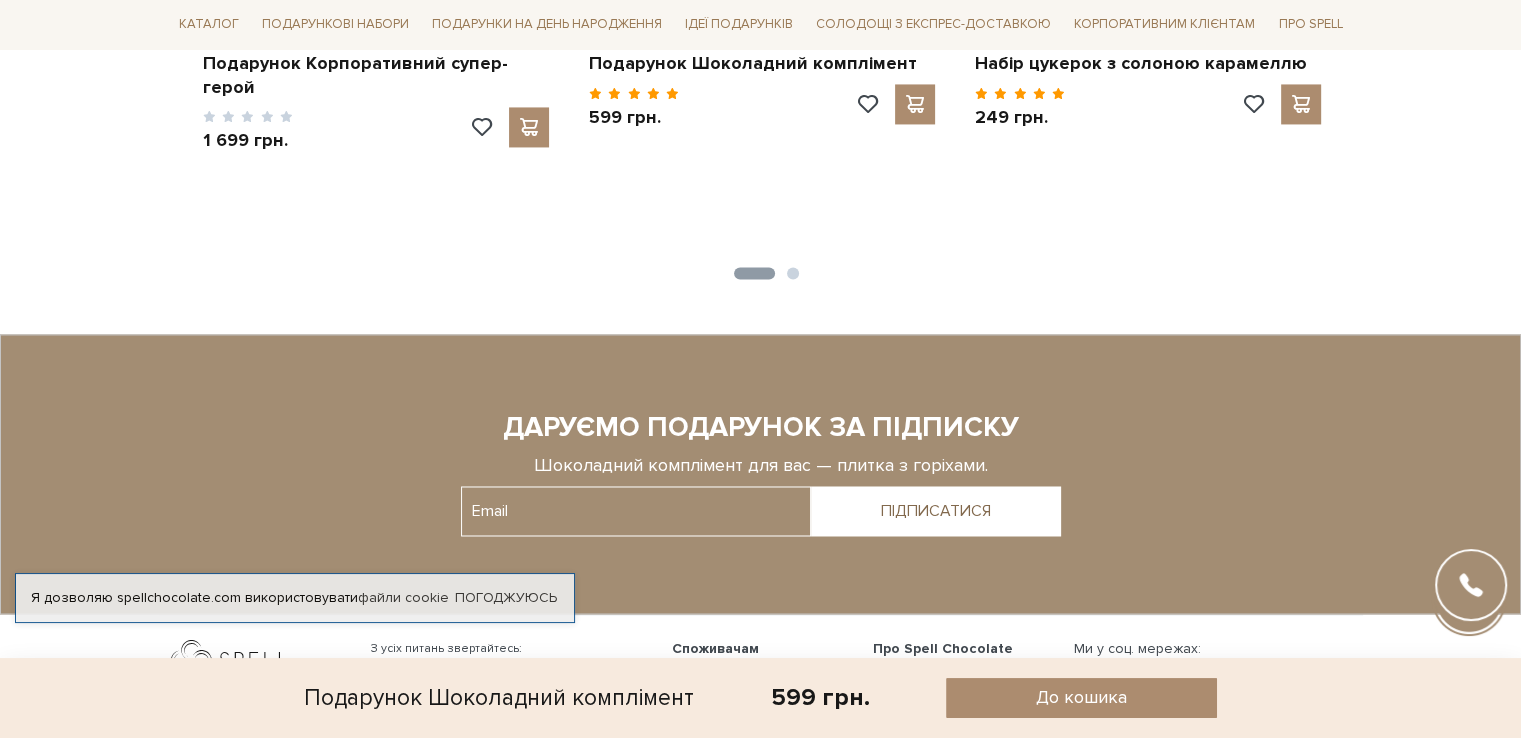 scroll, scrollTop: 3385, scrollLeft: 0, axis: vertical 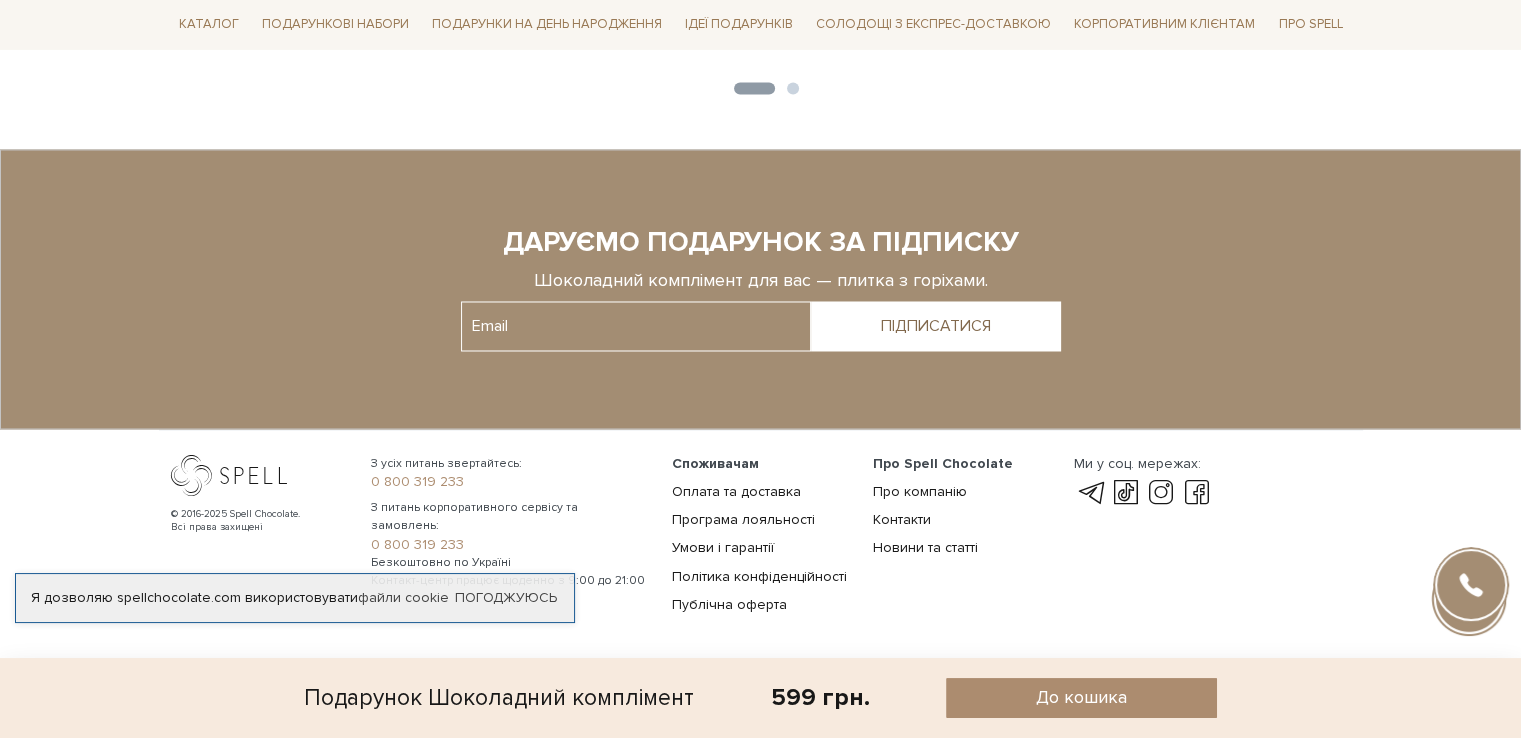 click on "© 2016-2025 Spell Chocolate.
Всі права захищені" at bounding box center (259, 538) 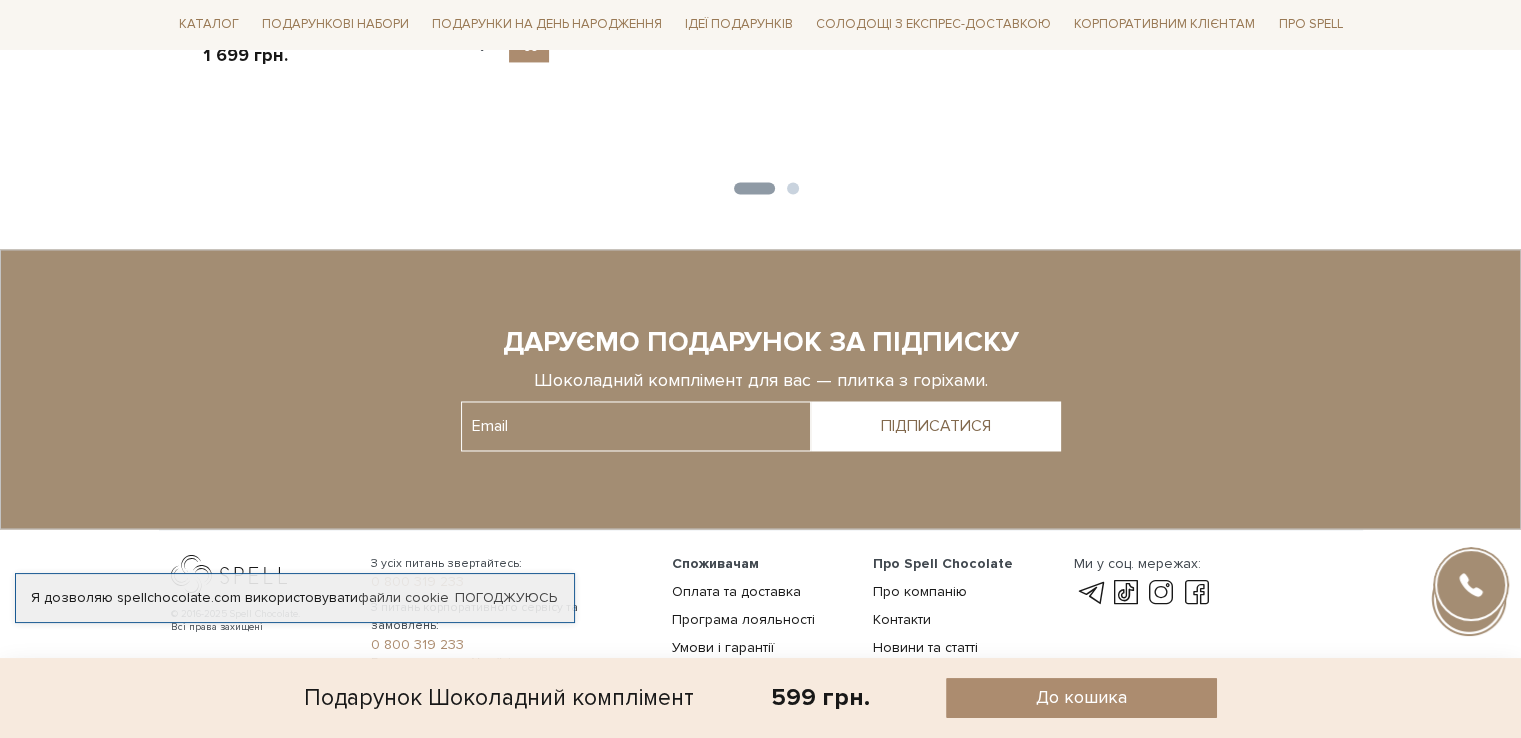scroll, scrollTop: 3385, scrollLeft: 0, axis: vertical 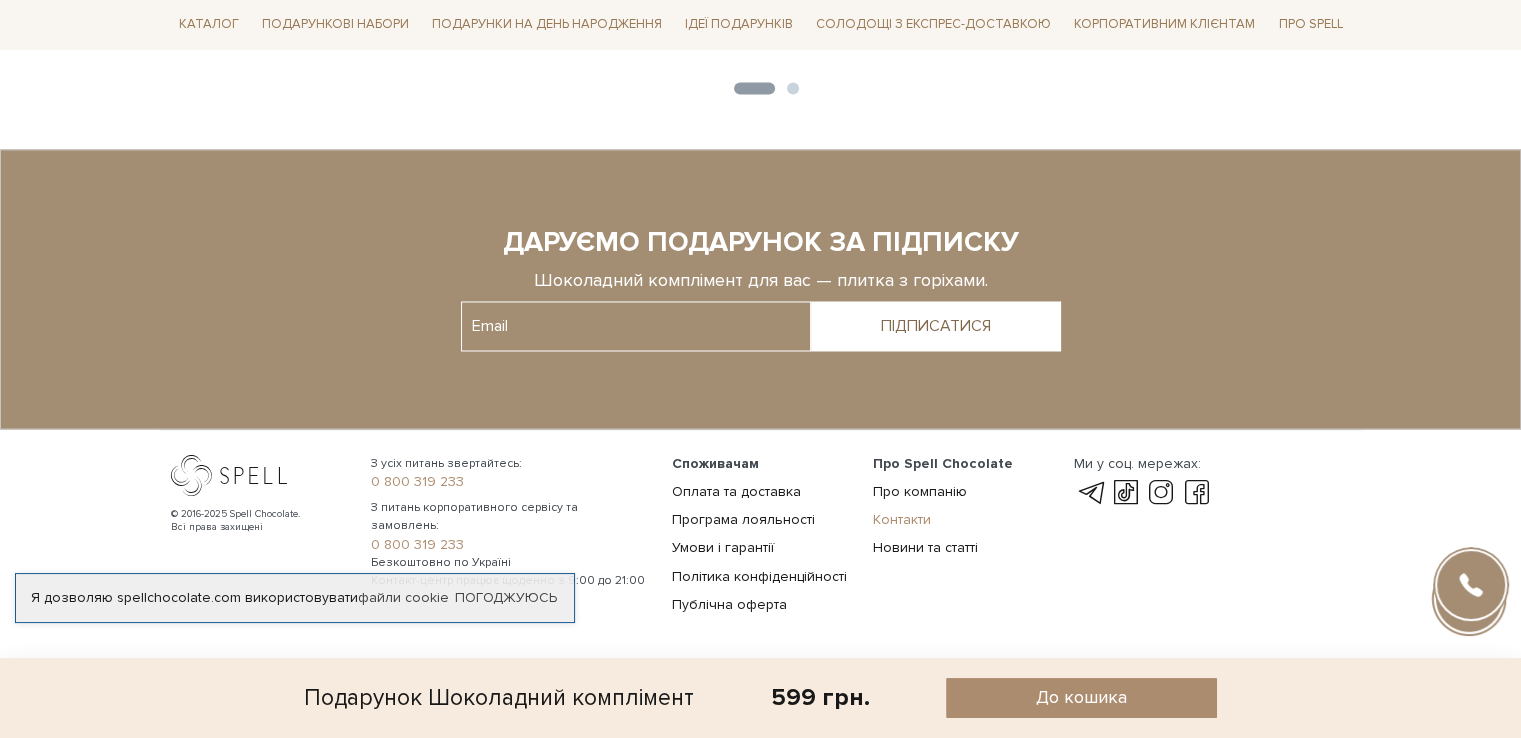 click on "Контакти" at bounding box center [902, 518] 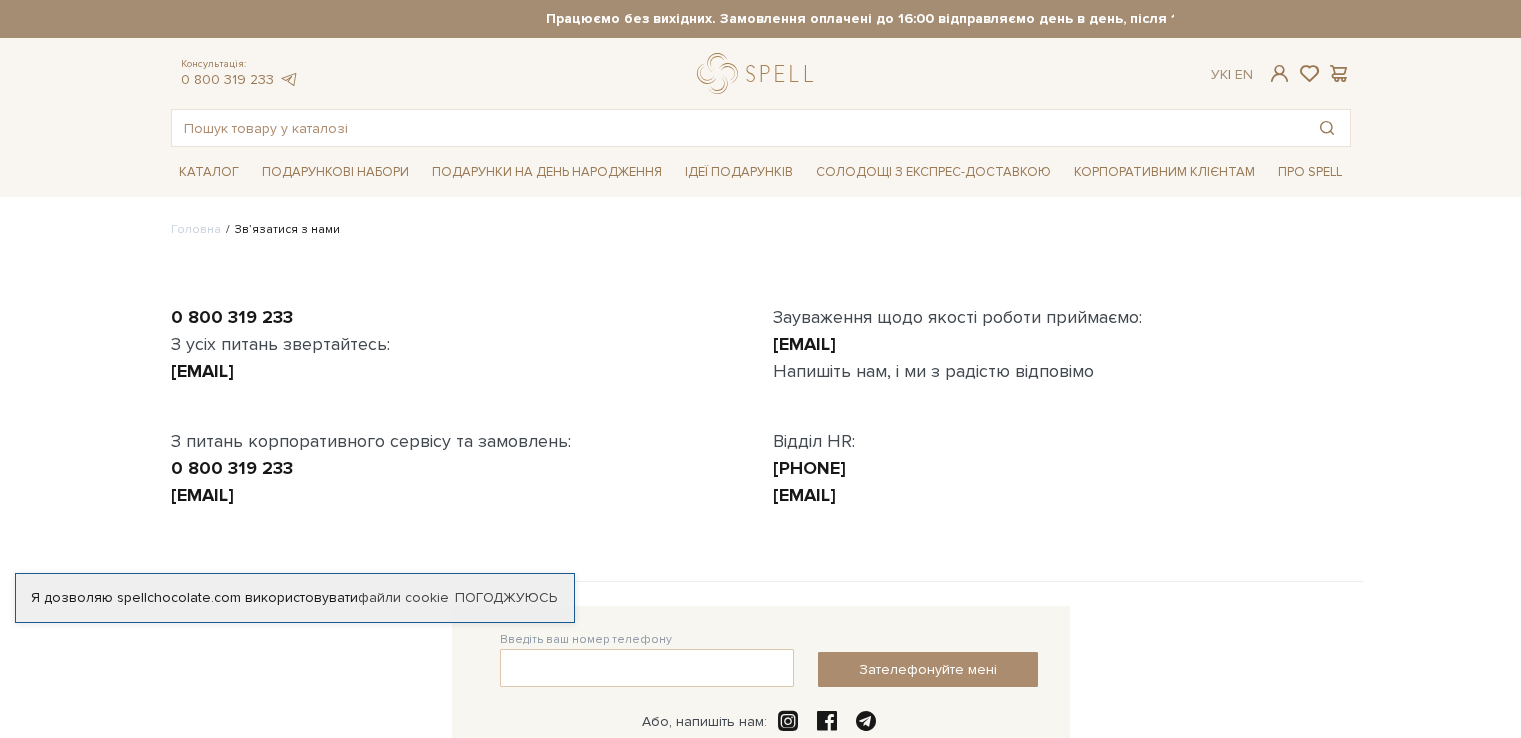 scroll, scrollTop: 0, scrollLeft: 0, axis: both 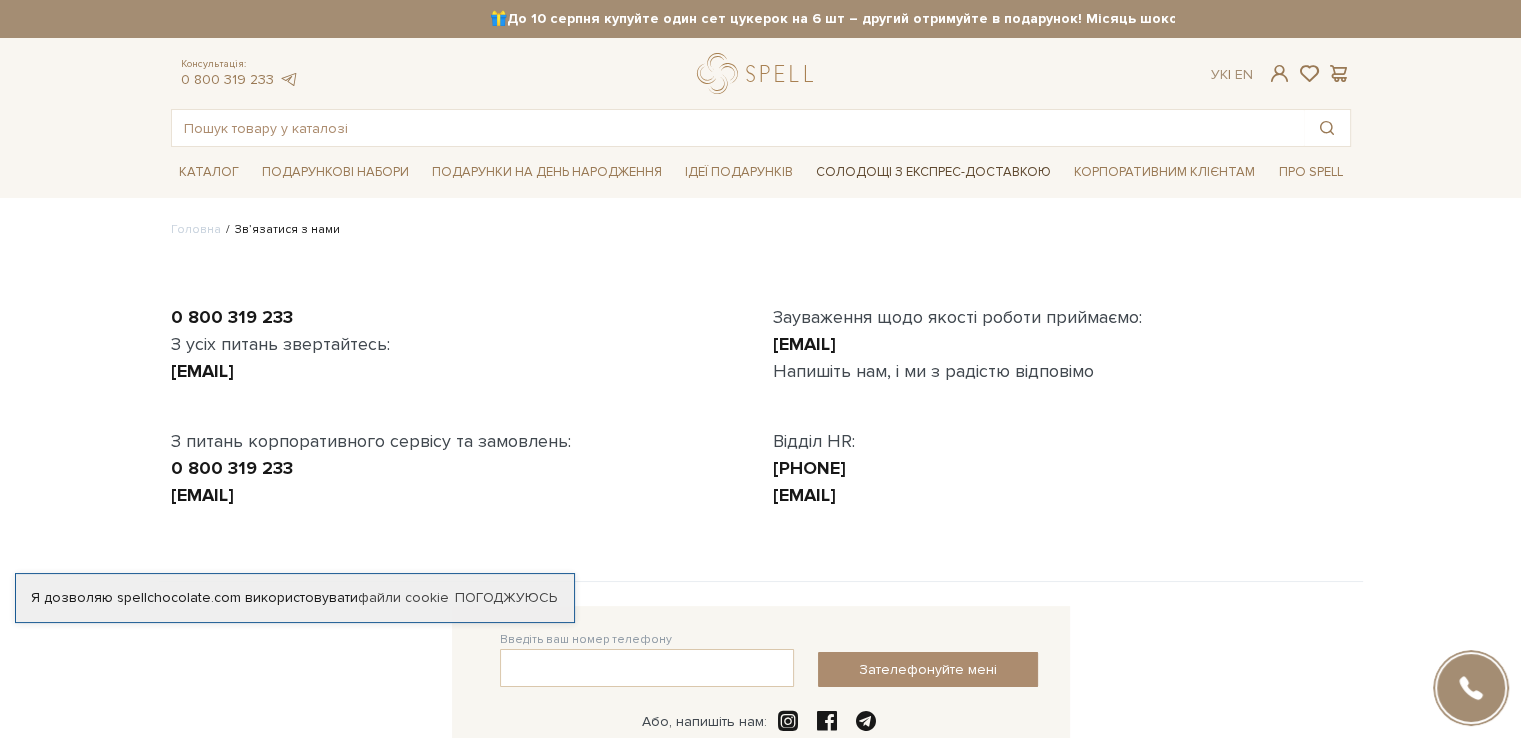 click on "Солодощі з експрес-доставкою" at bounding box center (933, 172) 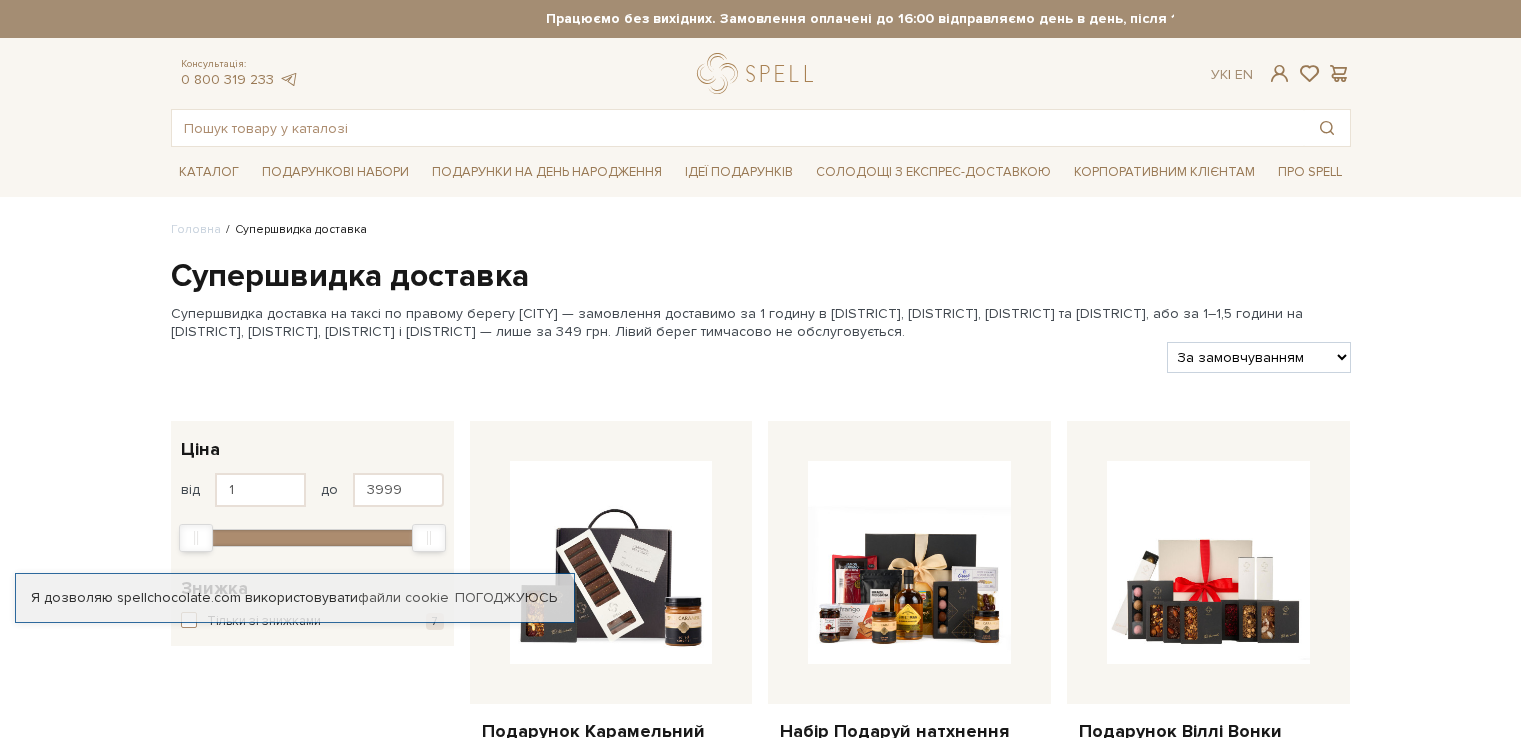 scroll, scrollTop: 0, scrollLeft: 0, axis: both 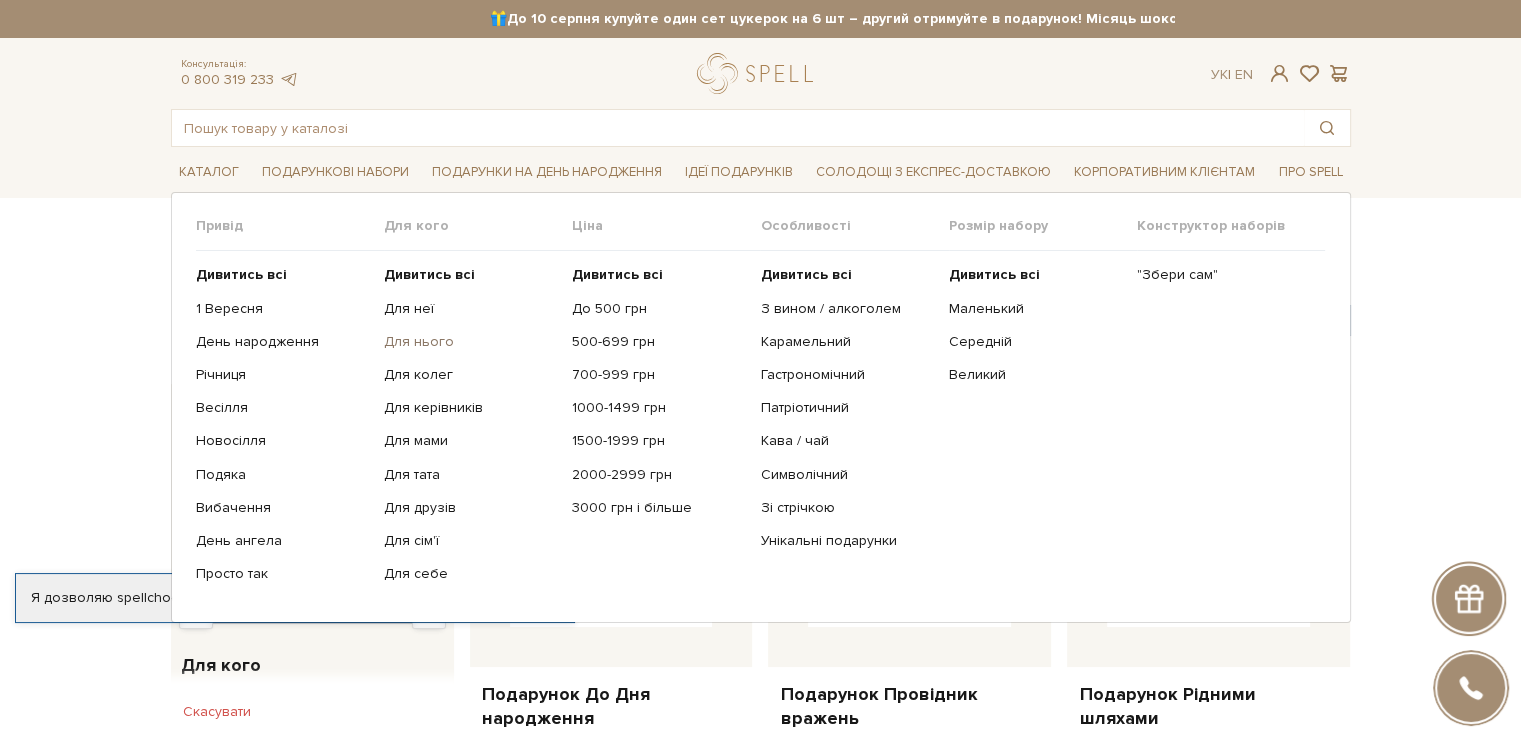 click on "Для нього" at bounding box center (470, 342) 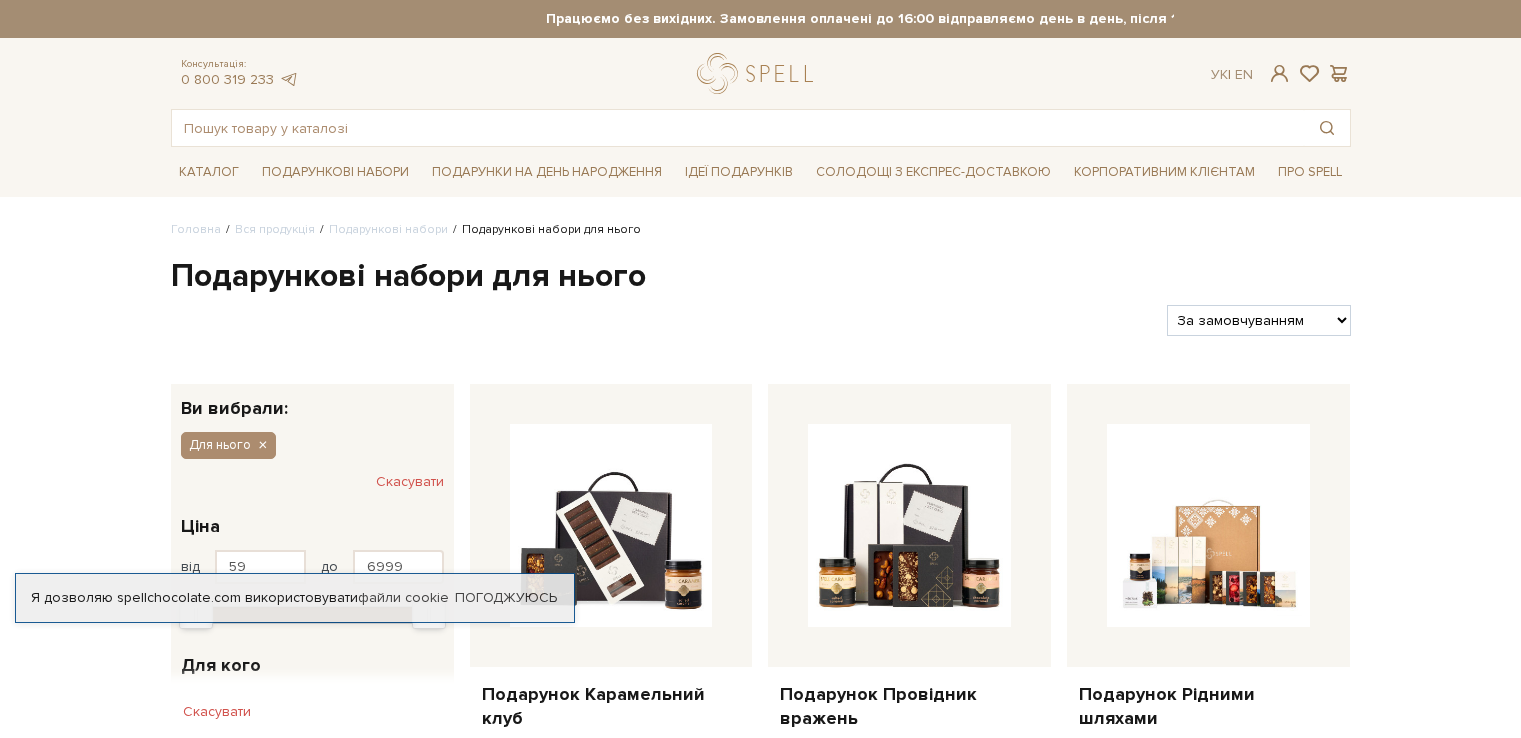 scroll, scrollTop: 0, scrollLeft: 0, axis: both 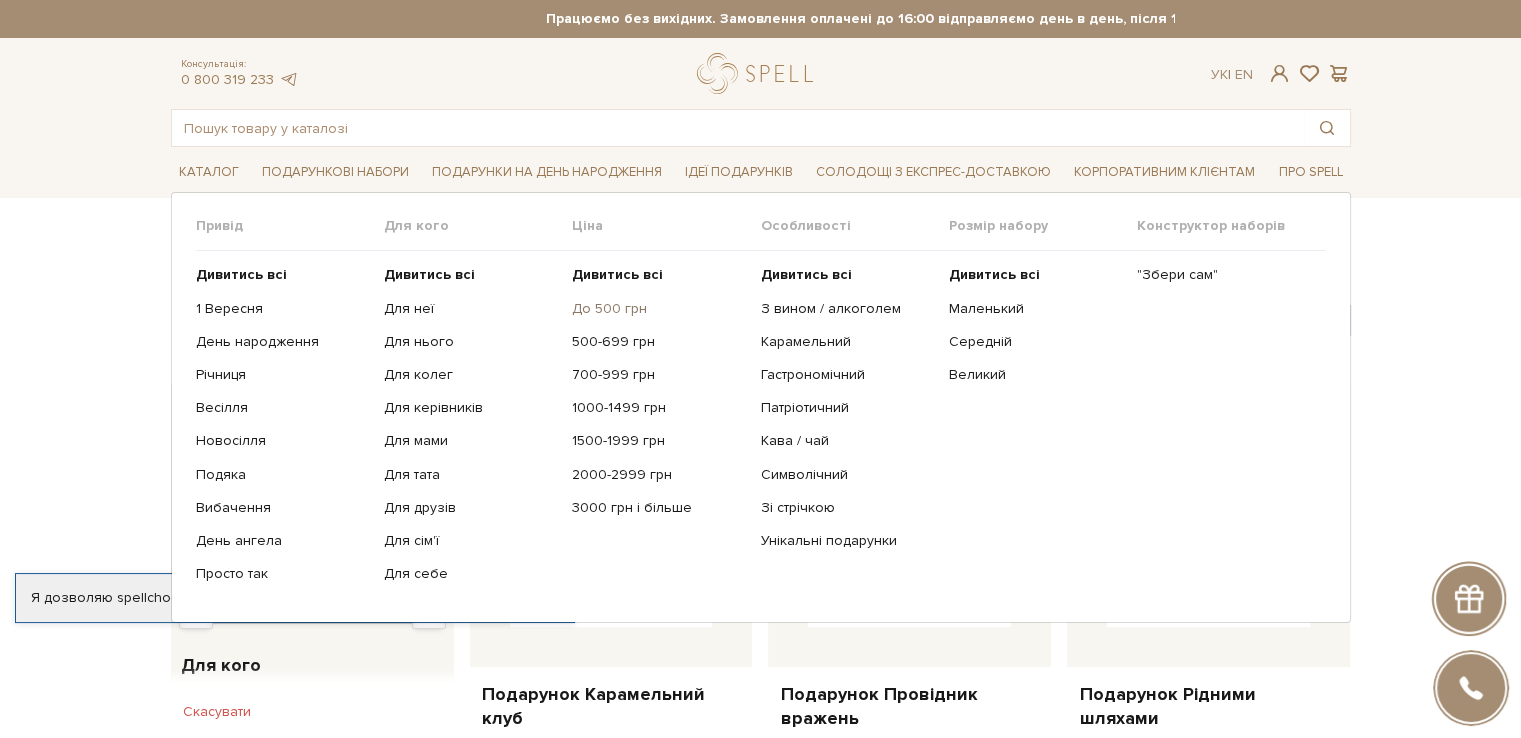 click on "До 500 грн" at bounding box center (658, 309) 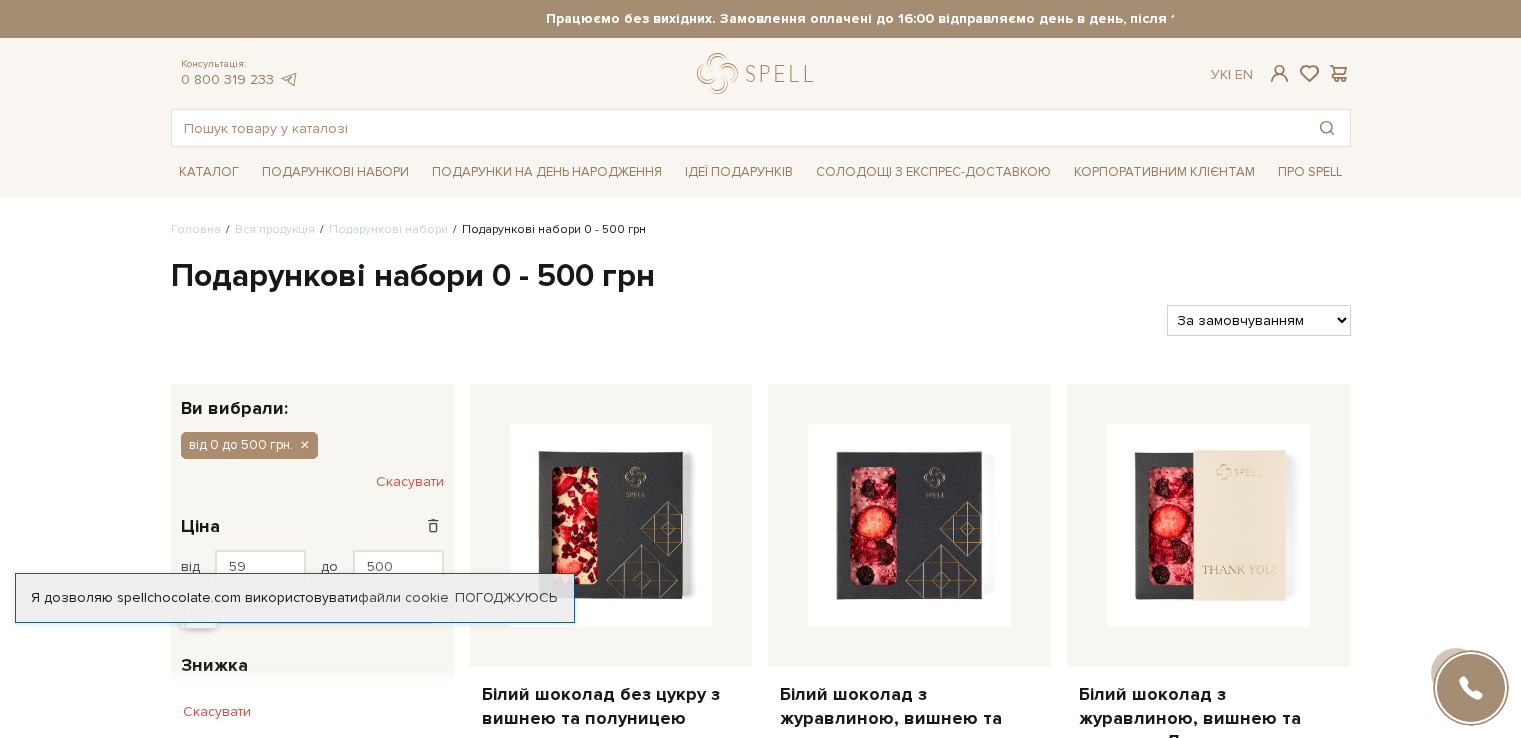 scroll, scrollTop: 300, scrollLeft: 0, axis: vertical 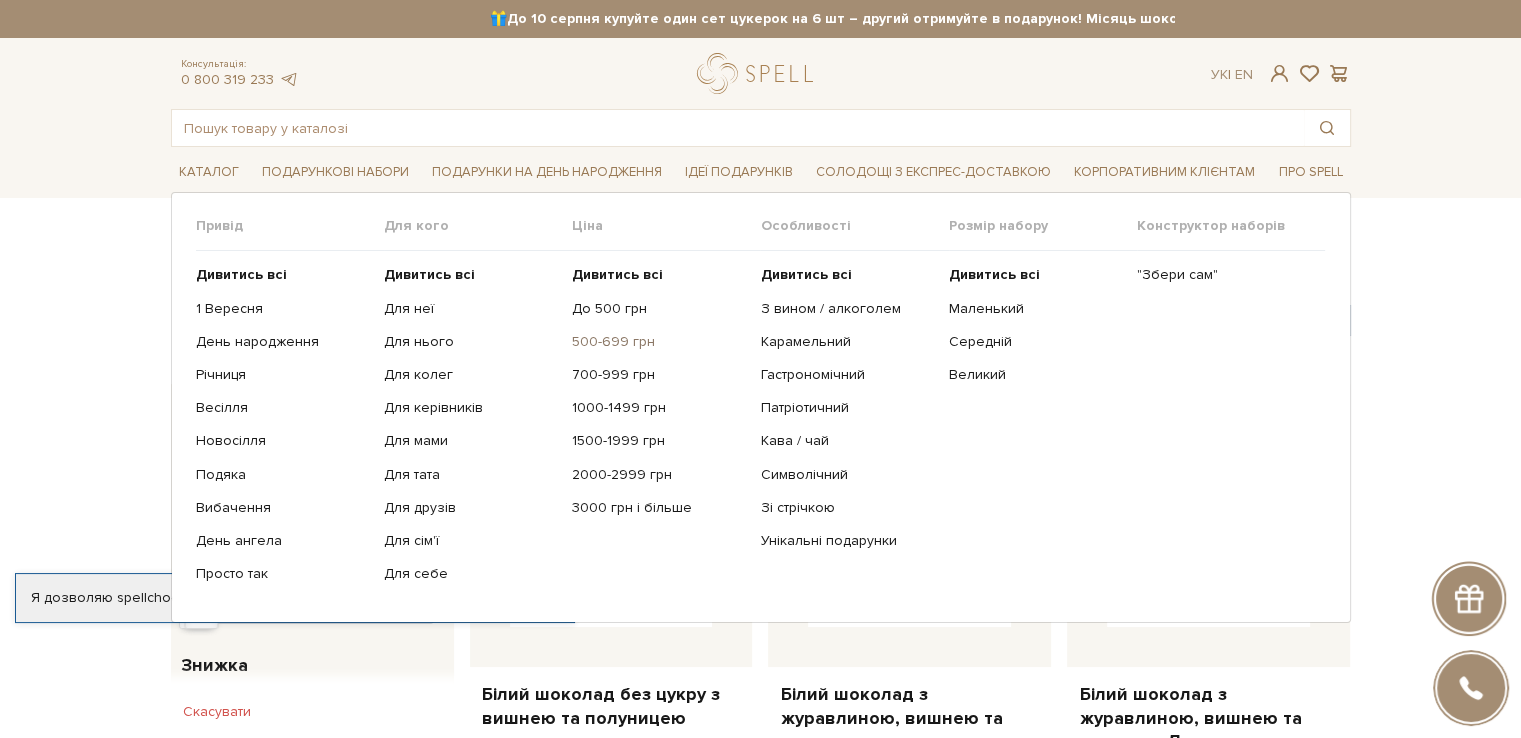 click on "500-699 грн" at bounding box center (658, 342) 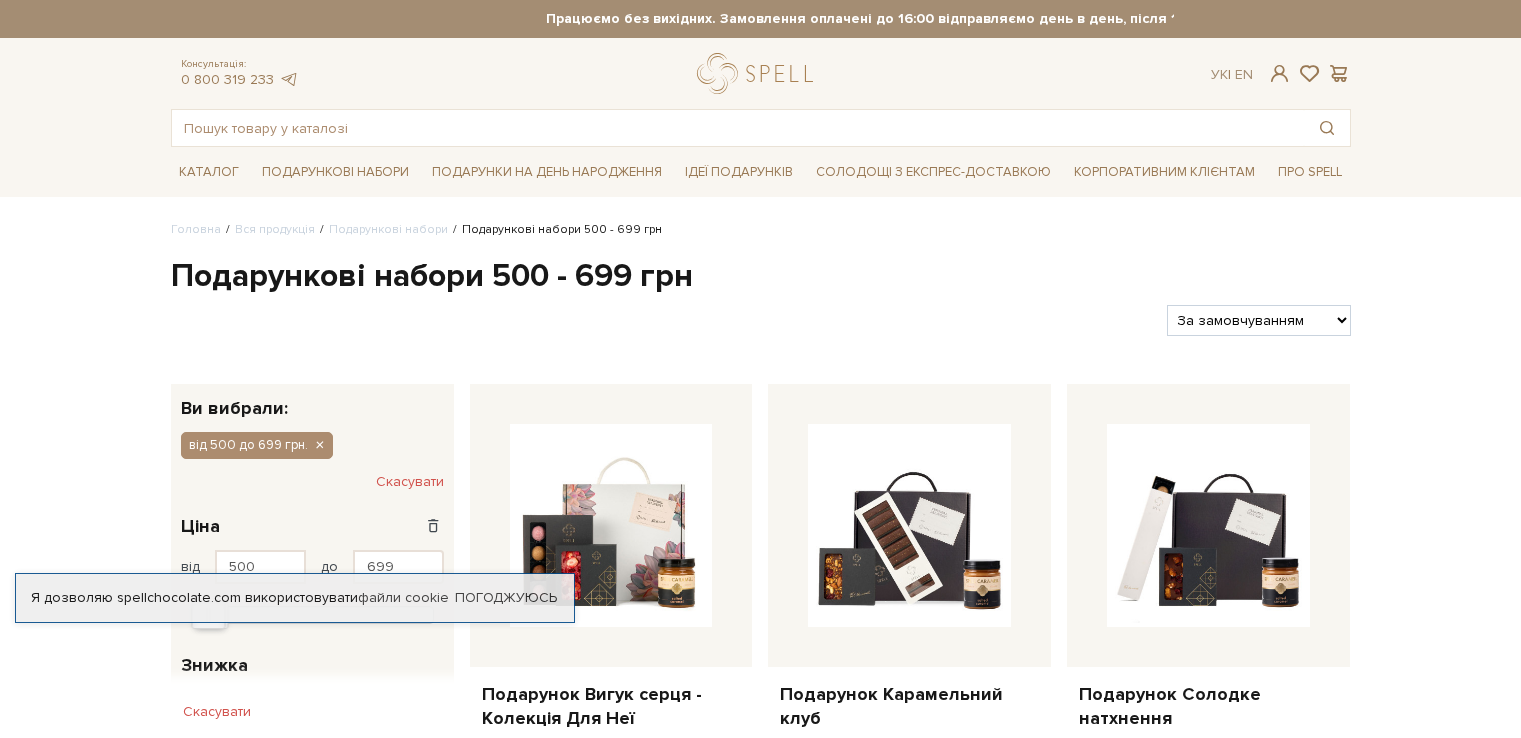 scroll, scrollTop: 0, scrollLeft: 0, axis: both 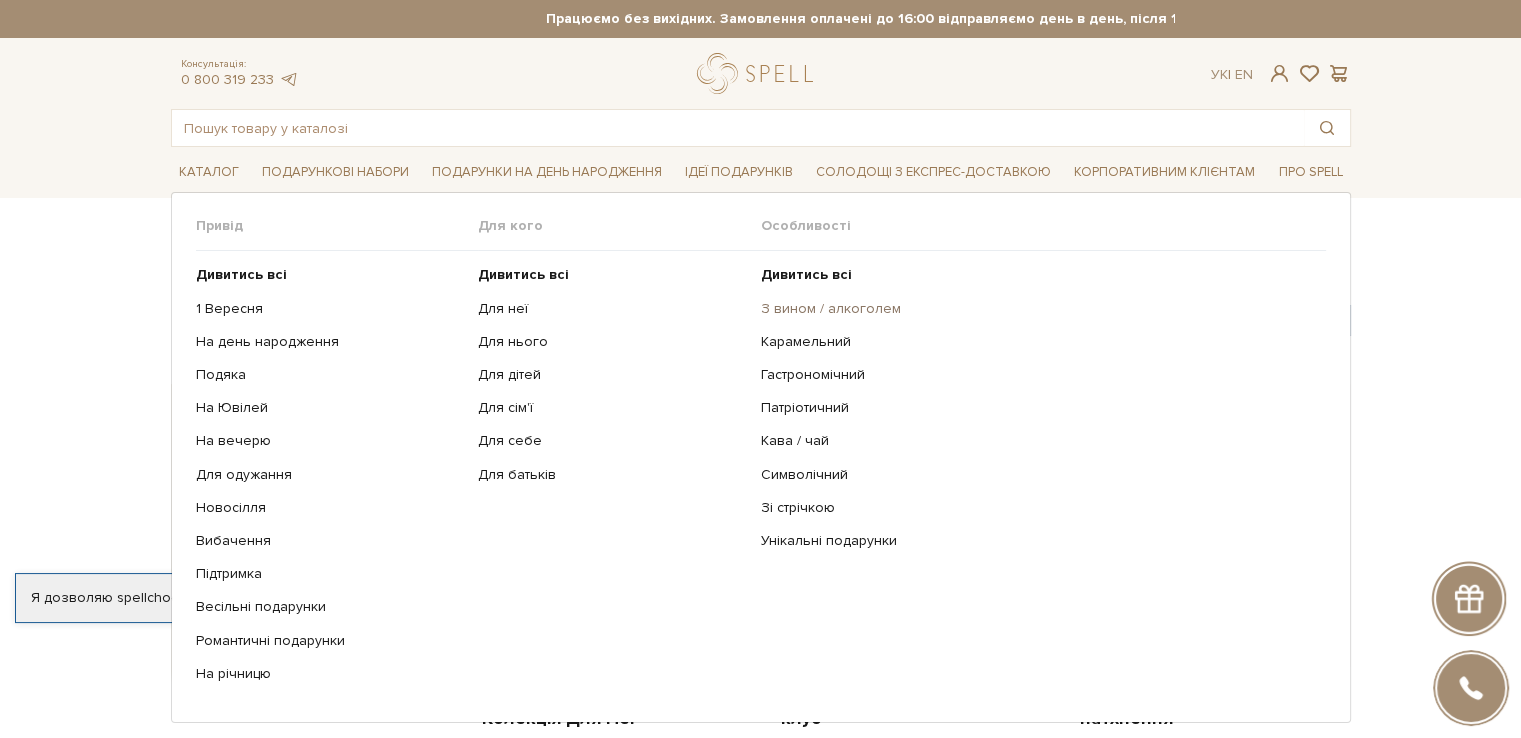 click on "З вином / алкоголем" at bounding box center [1036, 309] 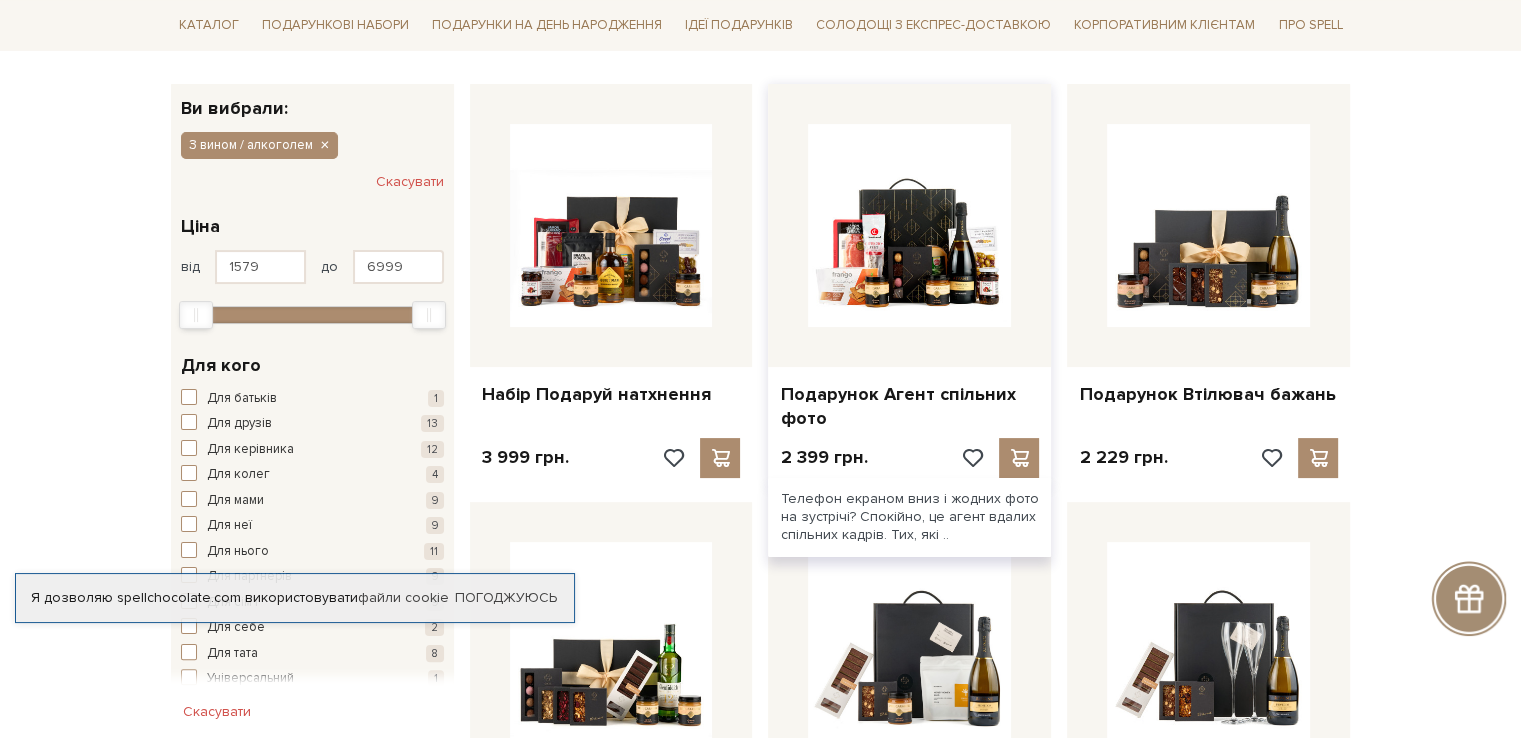 scroll, scrollTop: 300, scrollLeft: 0, axis: vertical 